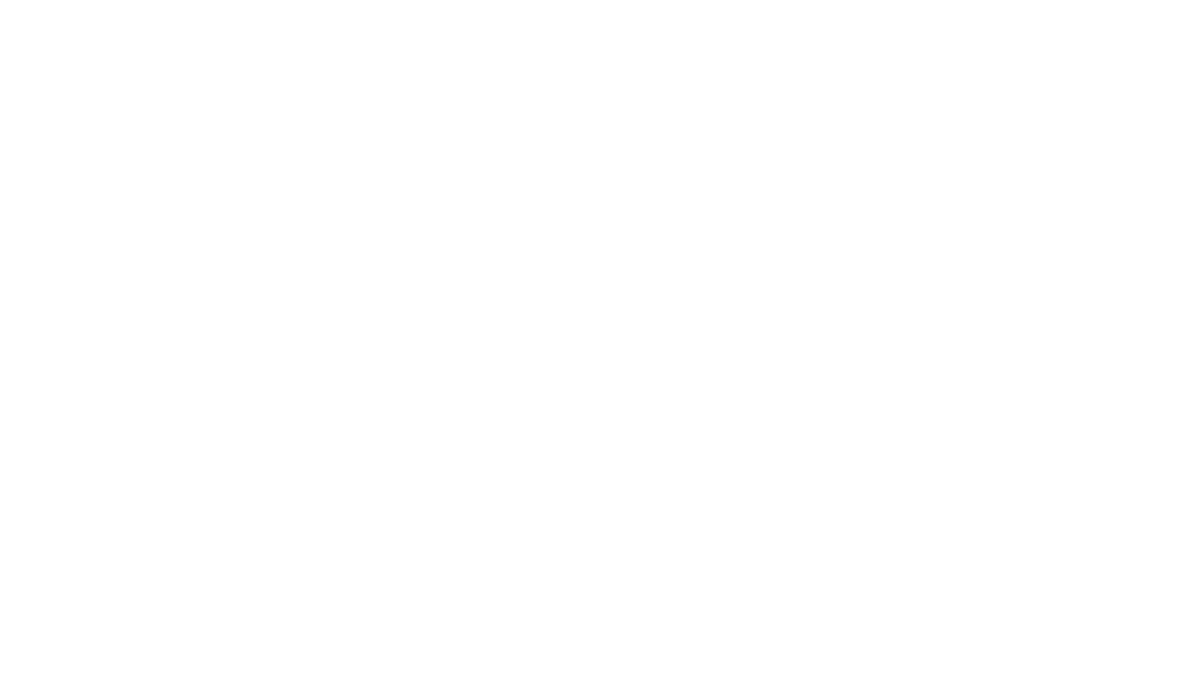 scroll, scrollTop: 0, scrollLeft: 0, axis: both 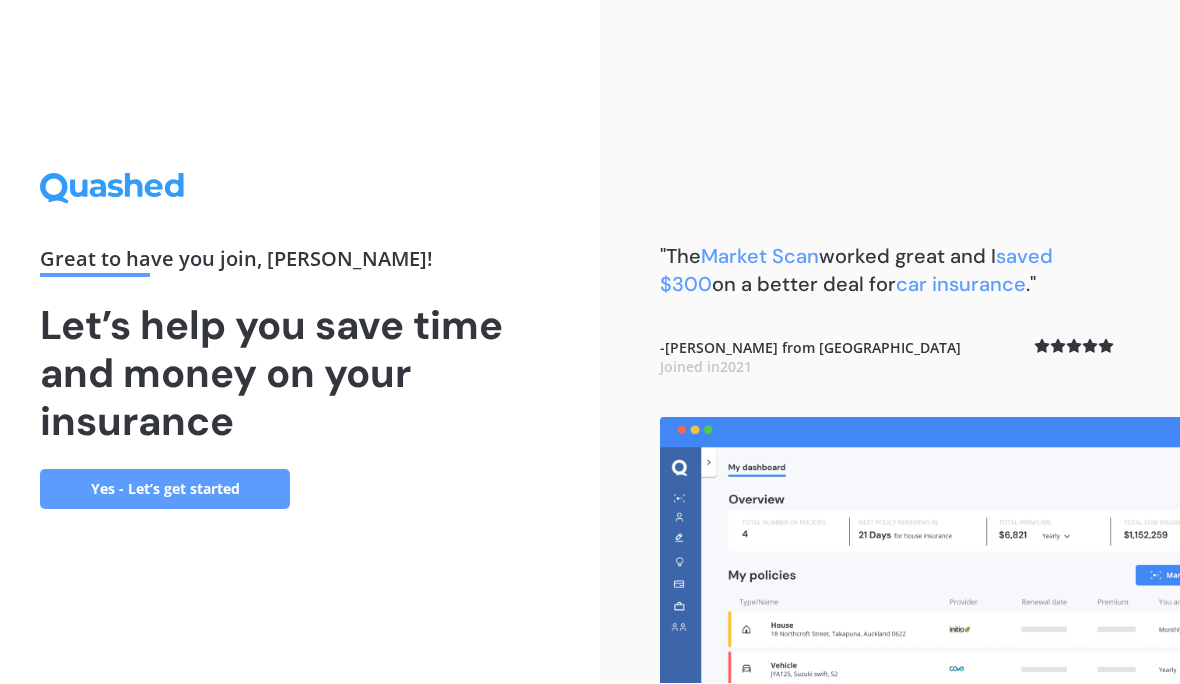 click on "Yes - Let’s get started" at bounding box center [165, 490] 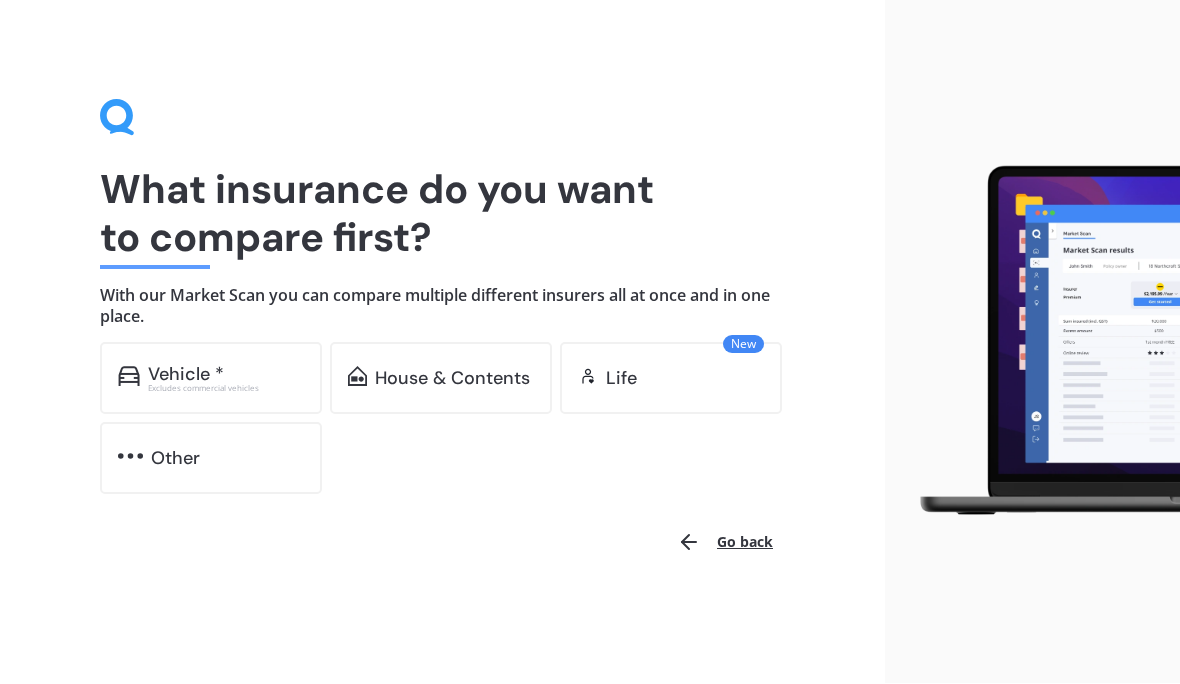click on "Excludes commercial vehicles" at bounding box center [226, 389] 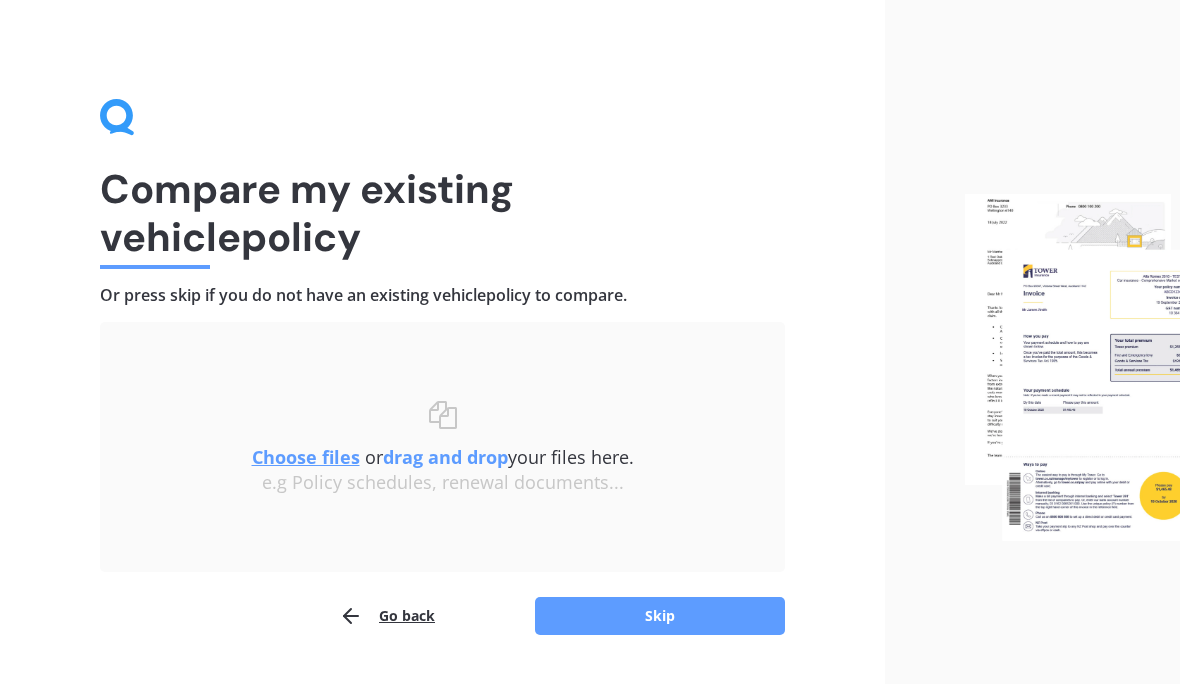 click on "Choose files   or  drag and drop  your files here. Choose files or photos e.g Policy schedules, renewal documents..." at bounding box center [442, 447] 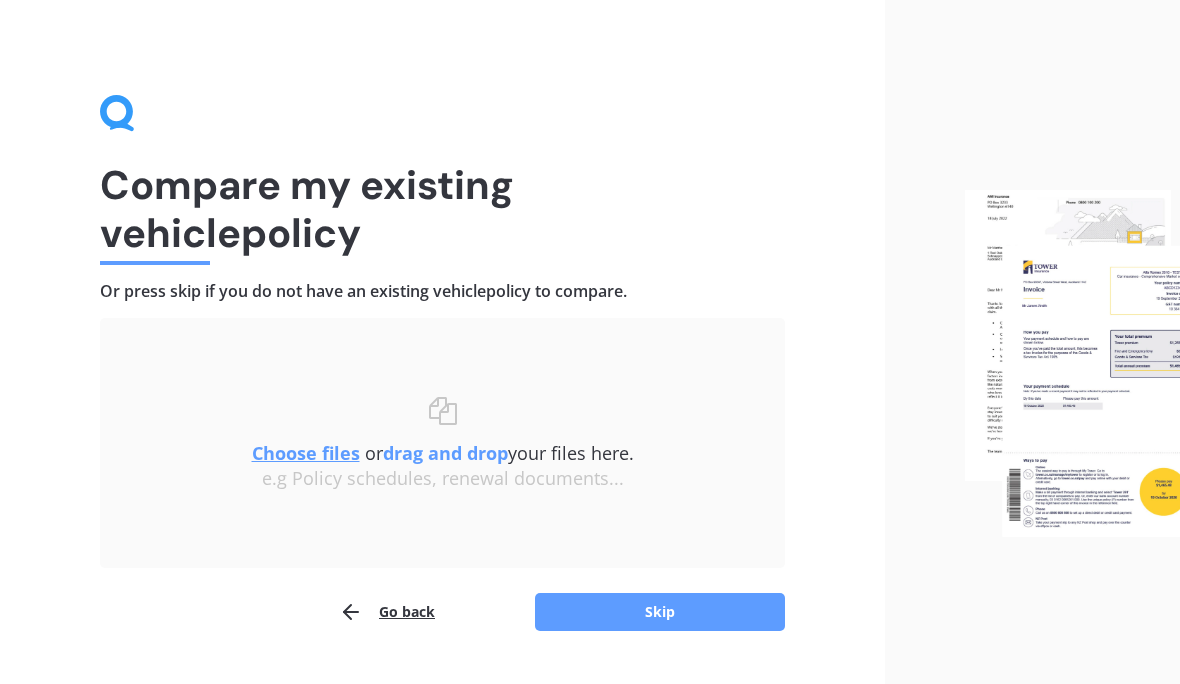 scroll, scrollTop: 0, scrollLeft: 0, axis: both 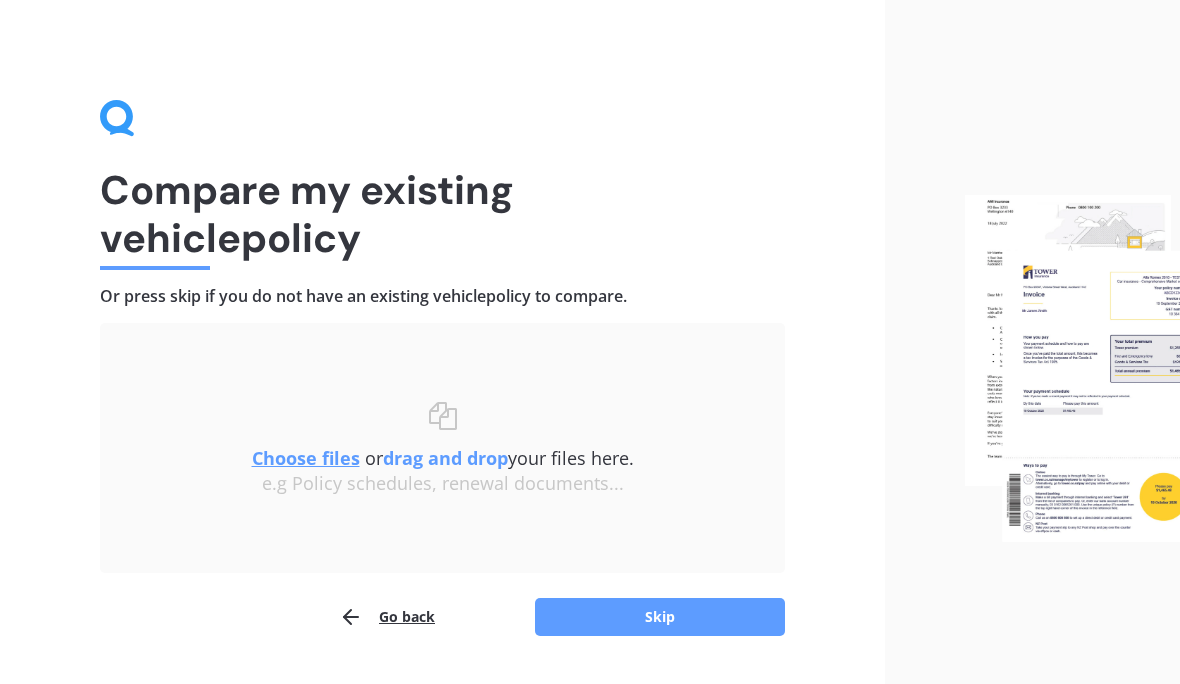 click on "drag and drop" at bounding box center [445, 458] 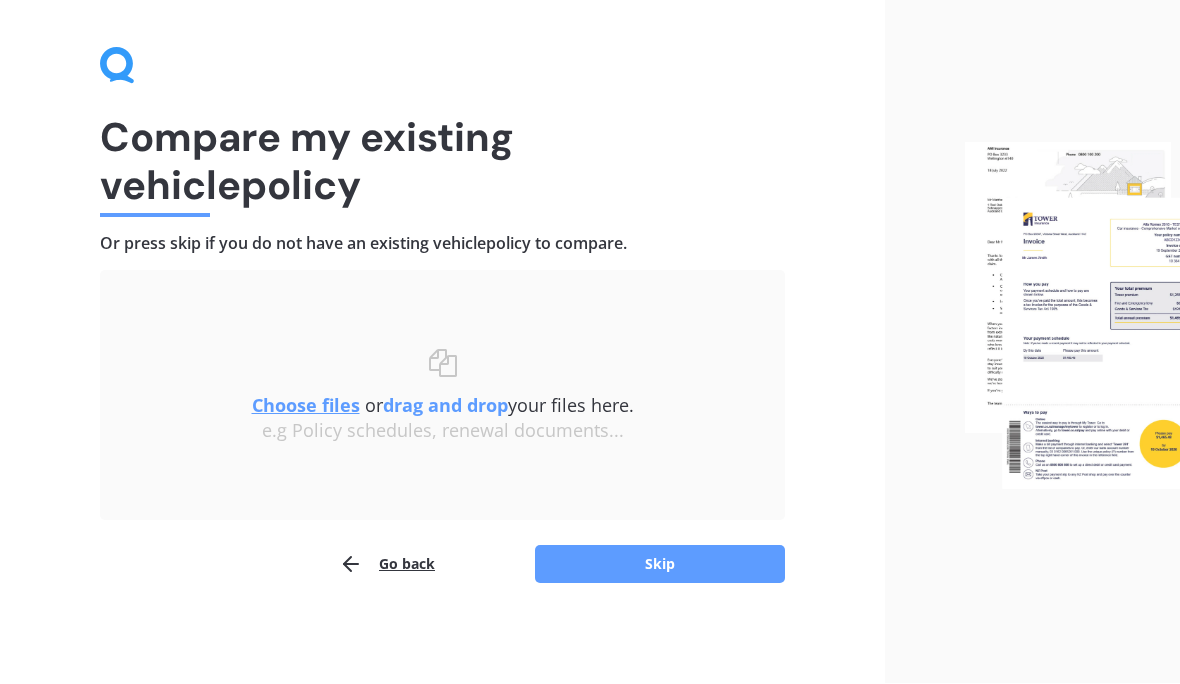 scroll, scrollTop: 0, scrollLeft: 0, axis: both 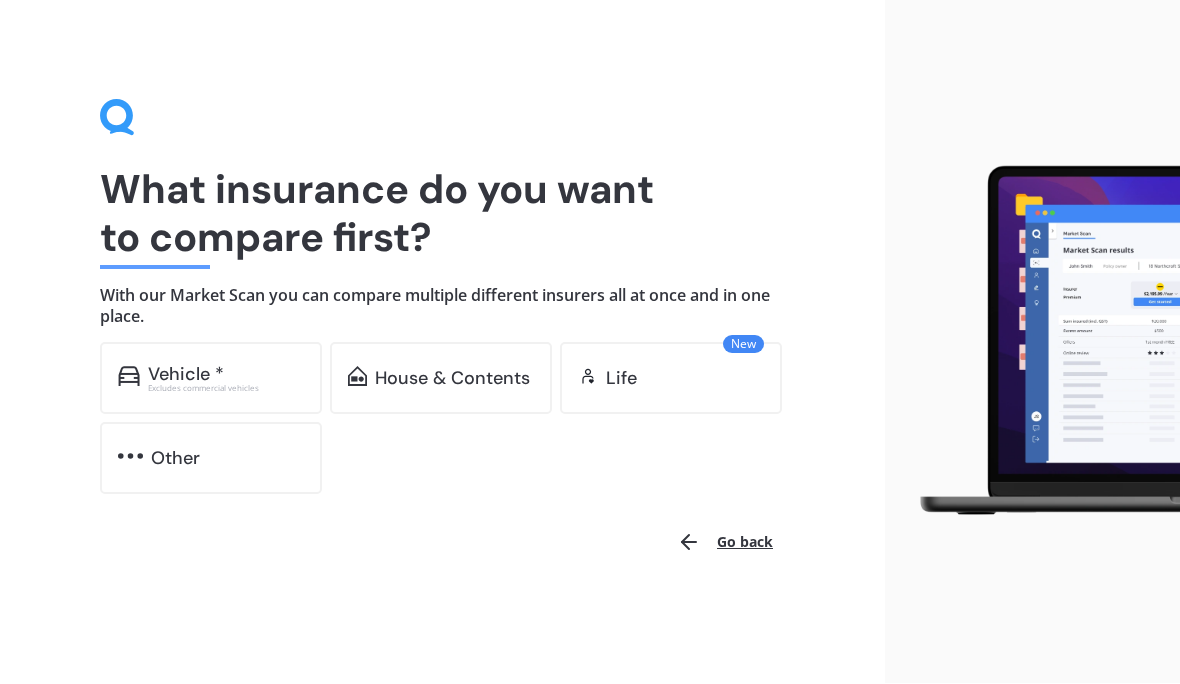 click on "House & Contents" at bounding box center [441, 379] 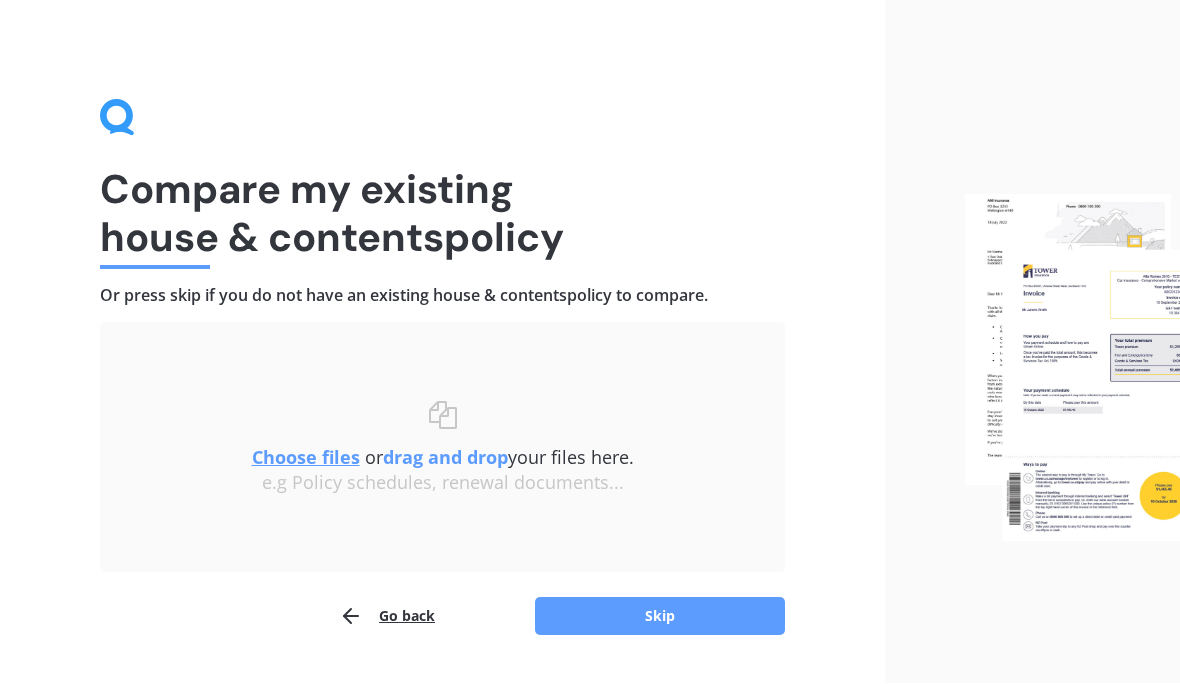 scroll, scrollTop: 1, scrollLeft: 0, axis: vertical 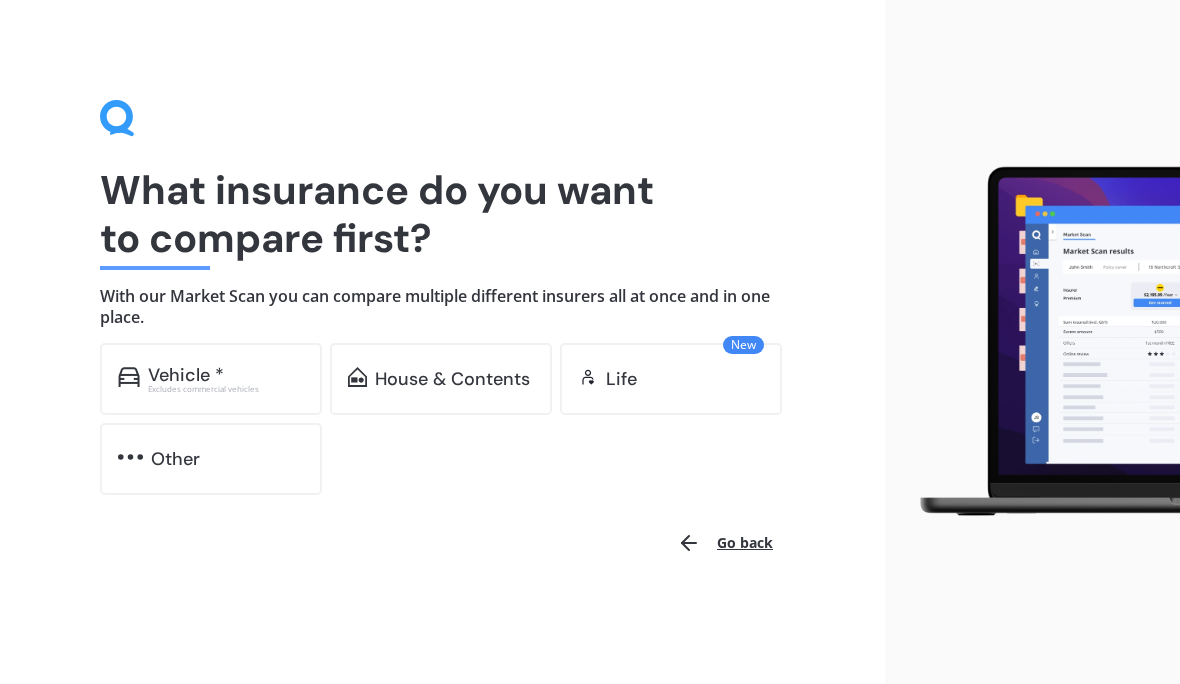 click at bounding box center [1040, 342] 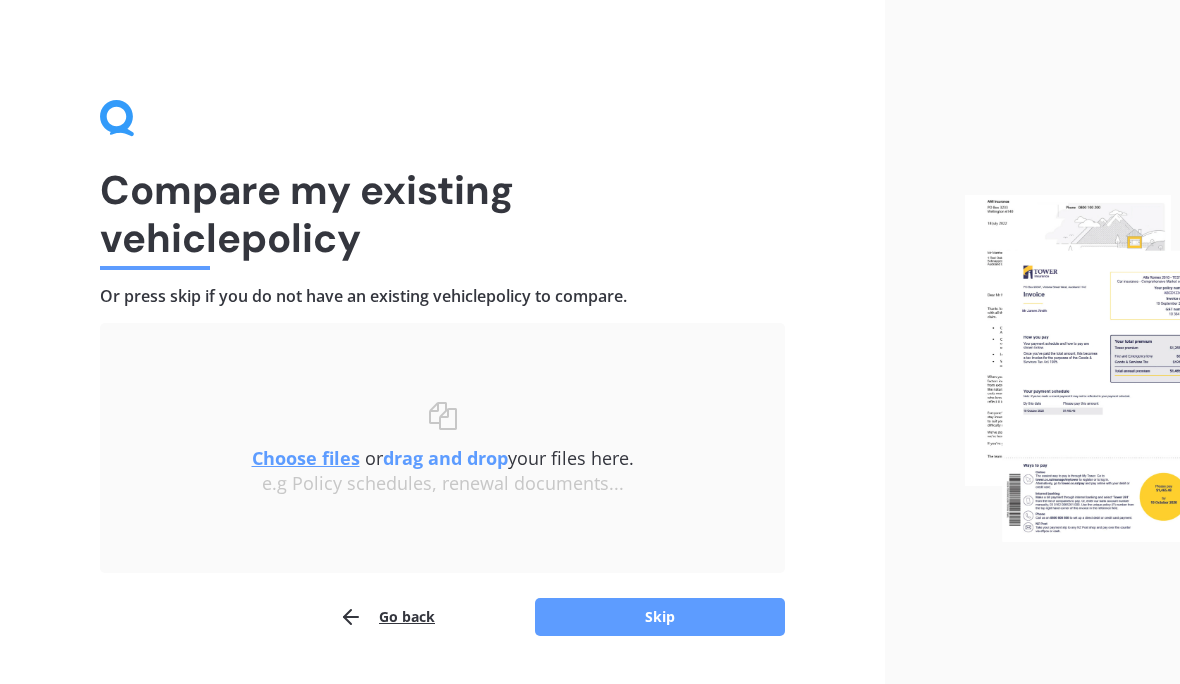 click on "Skip" at bounding box center [660, 617] 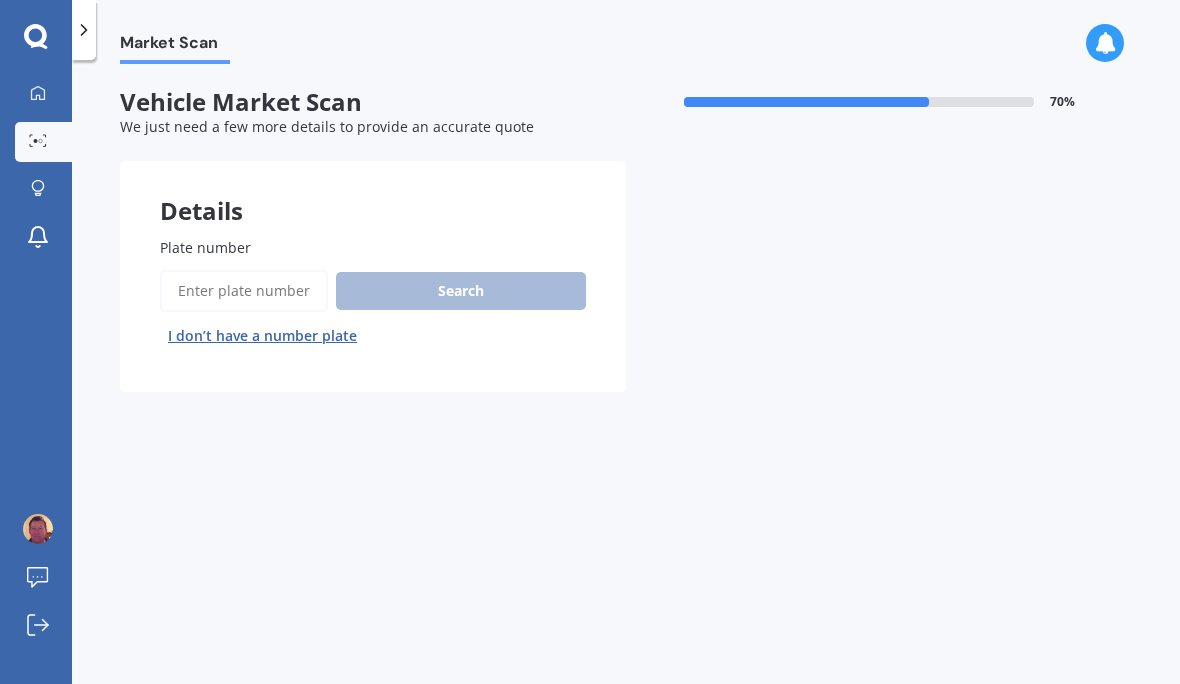 click on "Plate number" at bounding box center [244, 291] 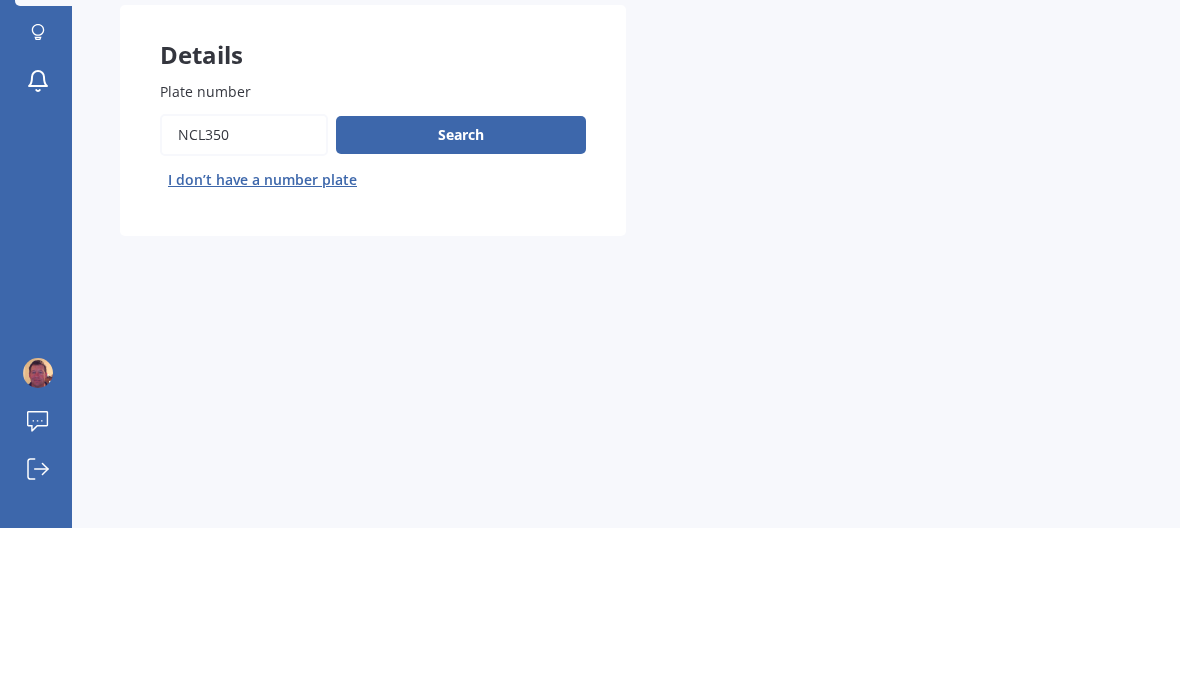 type on "Ncl350" 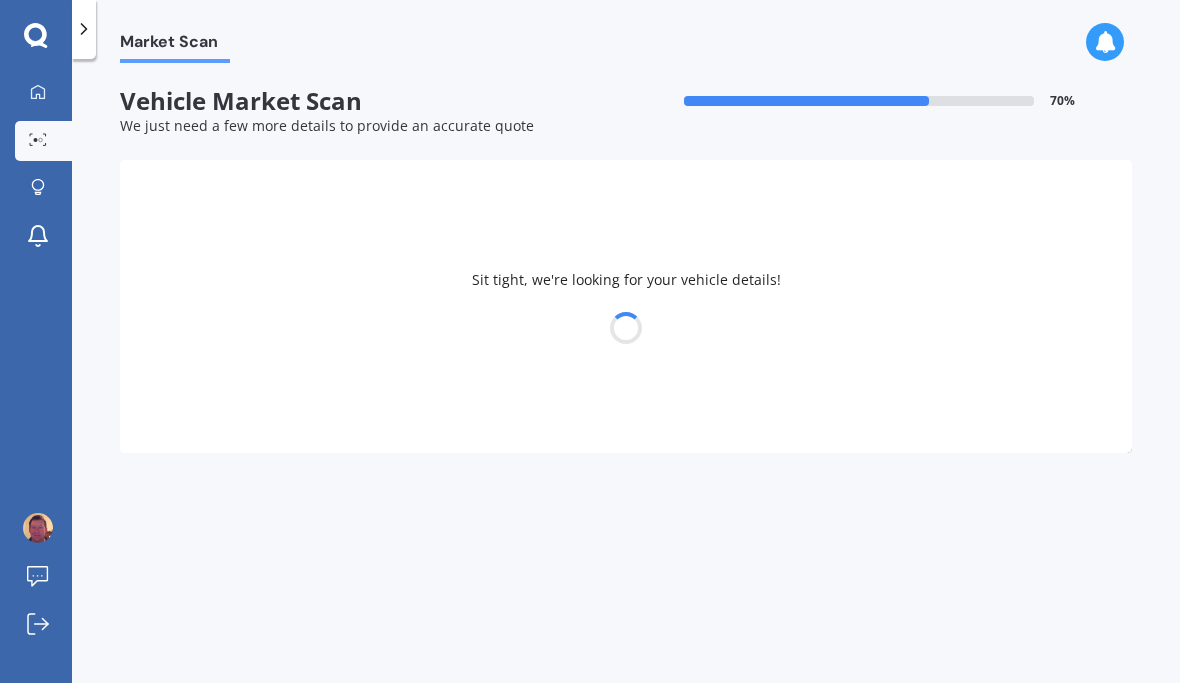 select on "FORD" 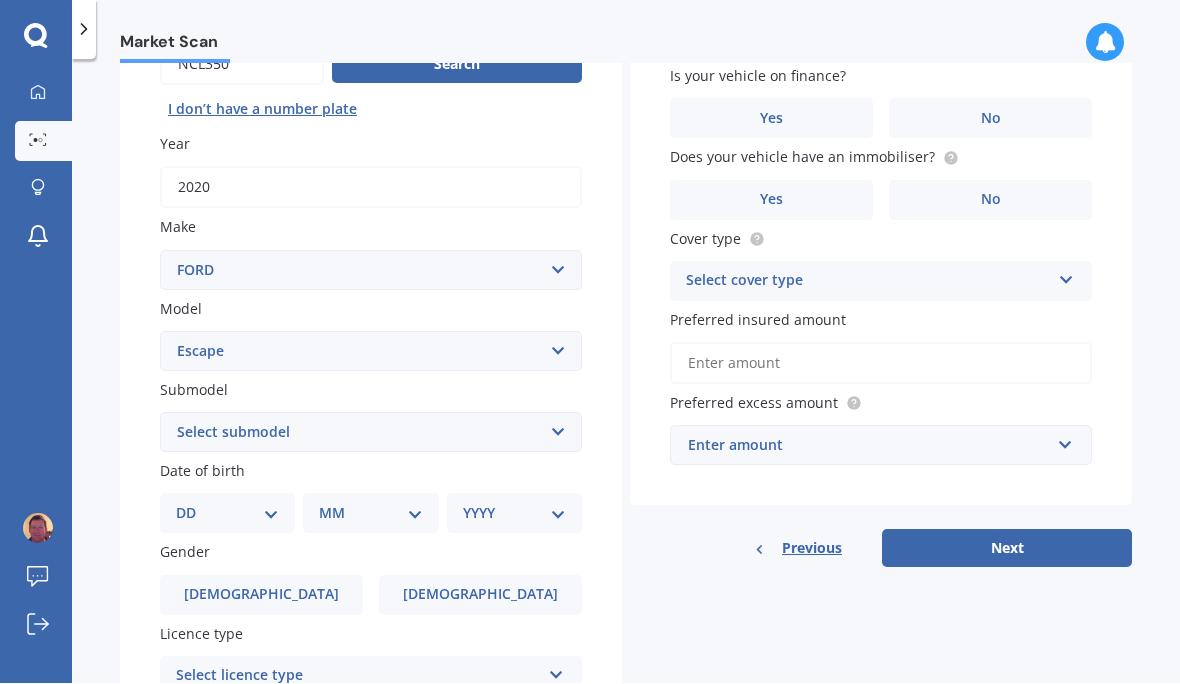 scroll, scrollTop: 227, scrollLeft: 0, axis: vertical 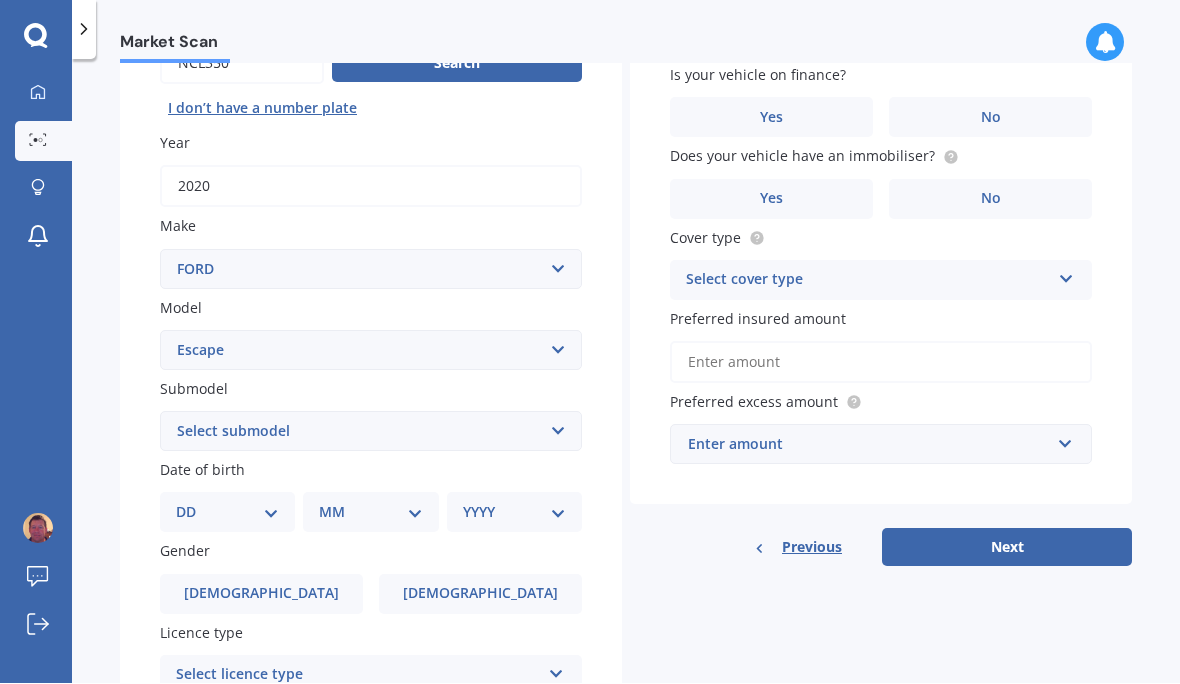 click on "Select submodel 3.0 V6 4 cyl All others Ambiente EcoBoost Hybrid ST-LINE 2.0P/4WD/6AT Titanium 4WD Petrol Turbo Titanium Diesel Titanium EcoBoost Trend AWD Petrol Turbo Trend Diesel Trend EcoBoost" at bounding box center [371, 432] 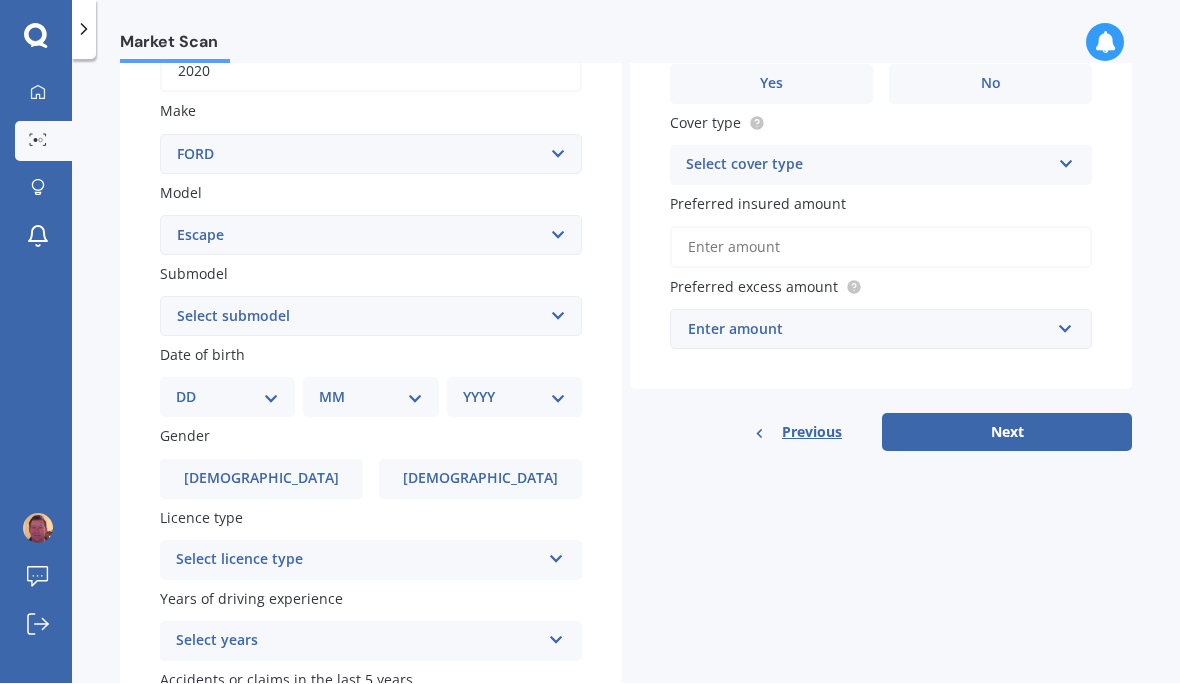 scroll, scrollTop: 330, scrollLeft: 0, axis: vertical 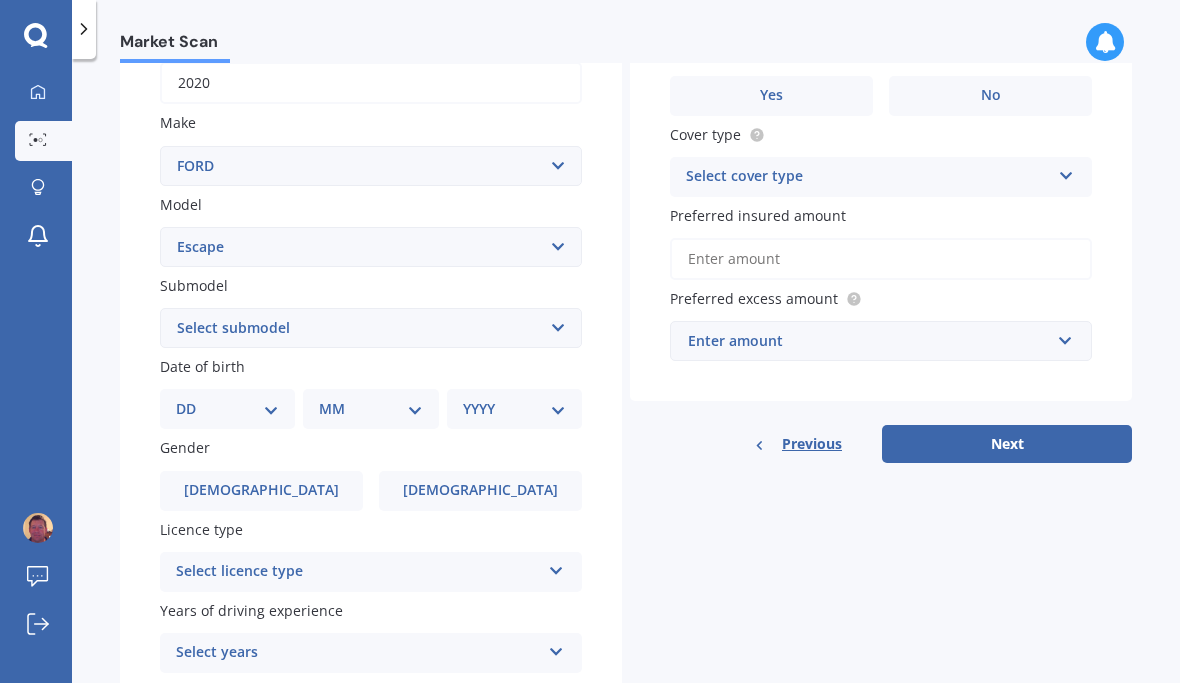 click on "Select submodel 3.0 V6 4 cyl All others Ambiente EcoBoost Hybrid ST-LINE 2.0P/4WD/6AT Titanium 4WD Petrol Turbo Titanium Diesel Titanium EcoBoost Trend AWD Petrol Turbo Trend Diesel Trend EcoBoost" at bounding box center (371, 329) 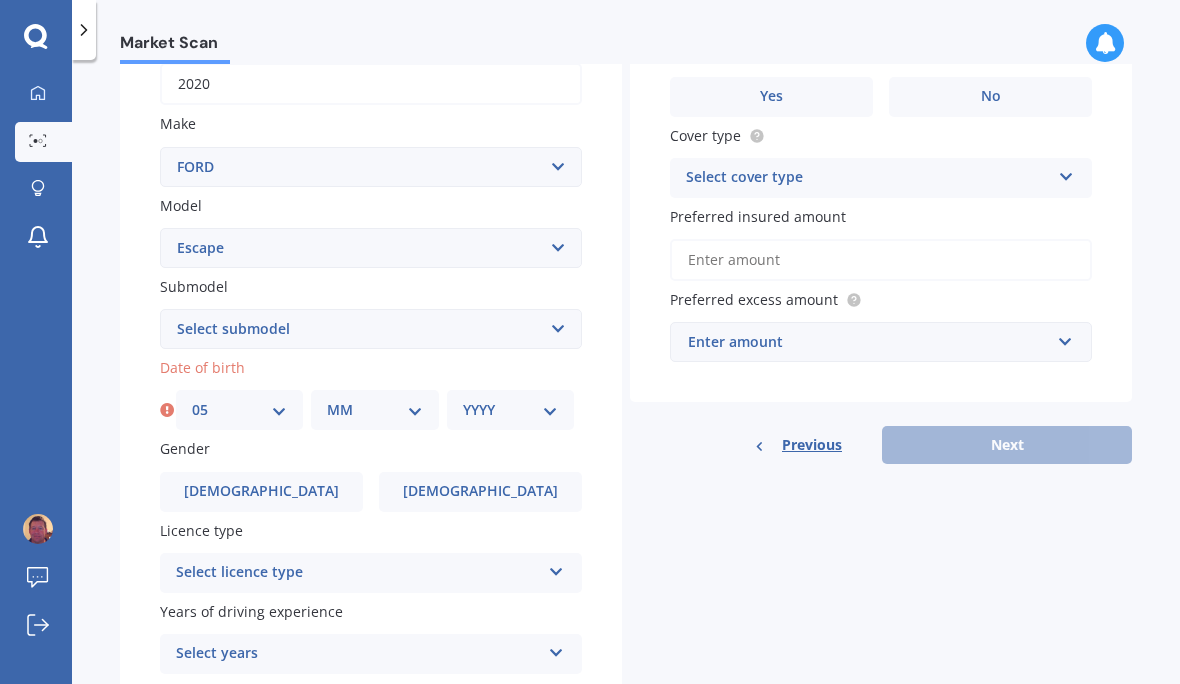 click on "MM 01 02 03 04 05 06 07 08 09 10 11 12" at bounding box center (374, 410) 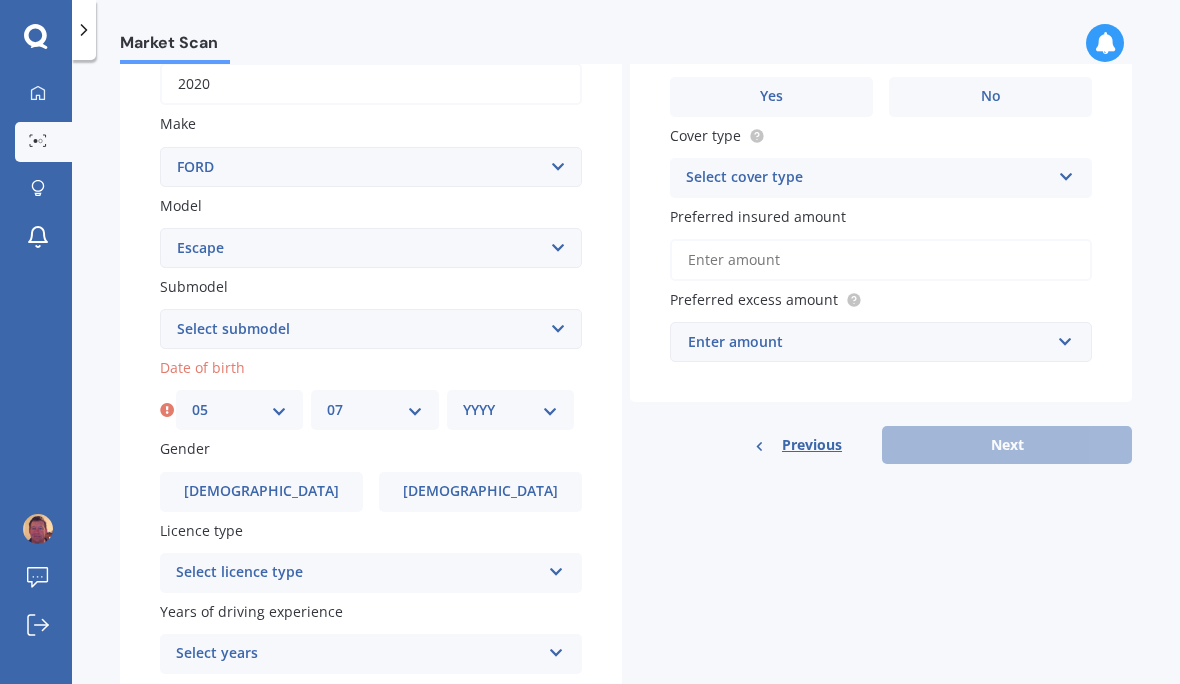 click on "YYYY 2025 2024 2023 2022 2021 2020 2019 2018 2017 2016 2015 2014 2013 2012 2011 2010 2009 2008 2007 2006 2005 2004 2003 2002 2001 2000 1999 1998 1997 1996 1995 1994 1993 1992 1991 1990 1989 1988 1987 1986 1985 1984 1983 1982 1981 1980 1979 1978 1977 1976 1975 1974 1973 1972 1971 1970 1969 1968 1967 1966 1965 1964 1963 1962 1961 1960 1959 1958 1957 1956 1955 1954 1953 1952 1951 1950 1949 1948 1947 1946 1945 1944 1943 1942 1941 1940 1939 1938 1937 1936 1935 1934 1933 1932 1931 1930 1929 1928 1927 1926" at bounding box center [510, 410] 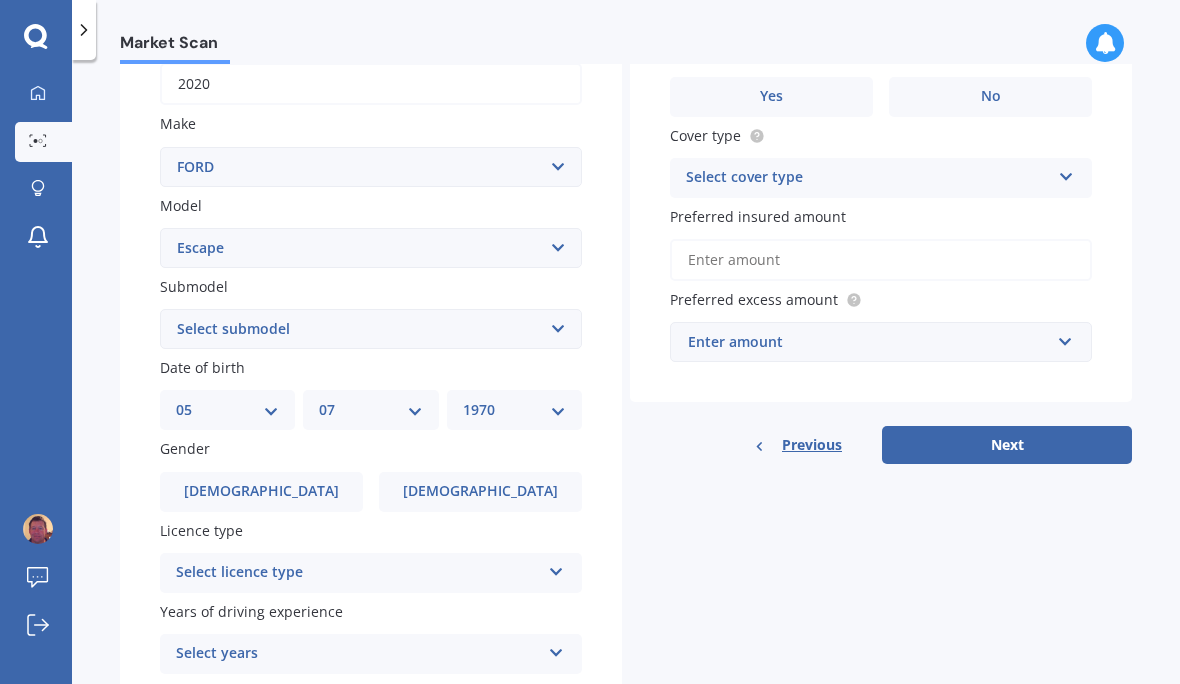 click on "[DEMOGRAPHIC_DATA]" at bounding box center (261, 492) 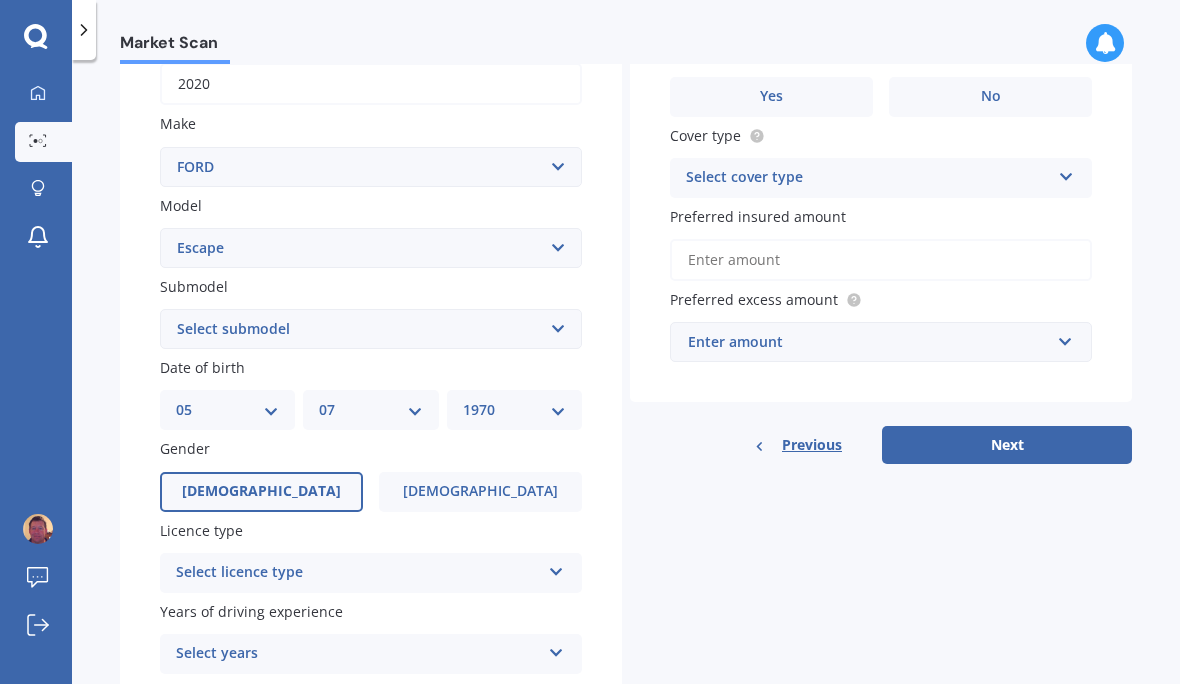 click on "Select licence type NZ Full NZ Restricted NZ Learners [GEOGRAPHIC_DATA] [GEOGRAPHIC_DATA] [GEOGRAPHIC_DATA] [GEOGRAPHIC_DATA] International / Other overseas licence" at bounding box center (371, 573) 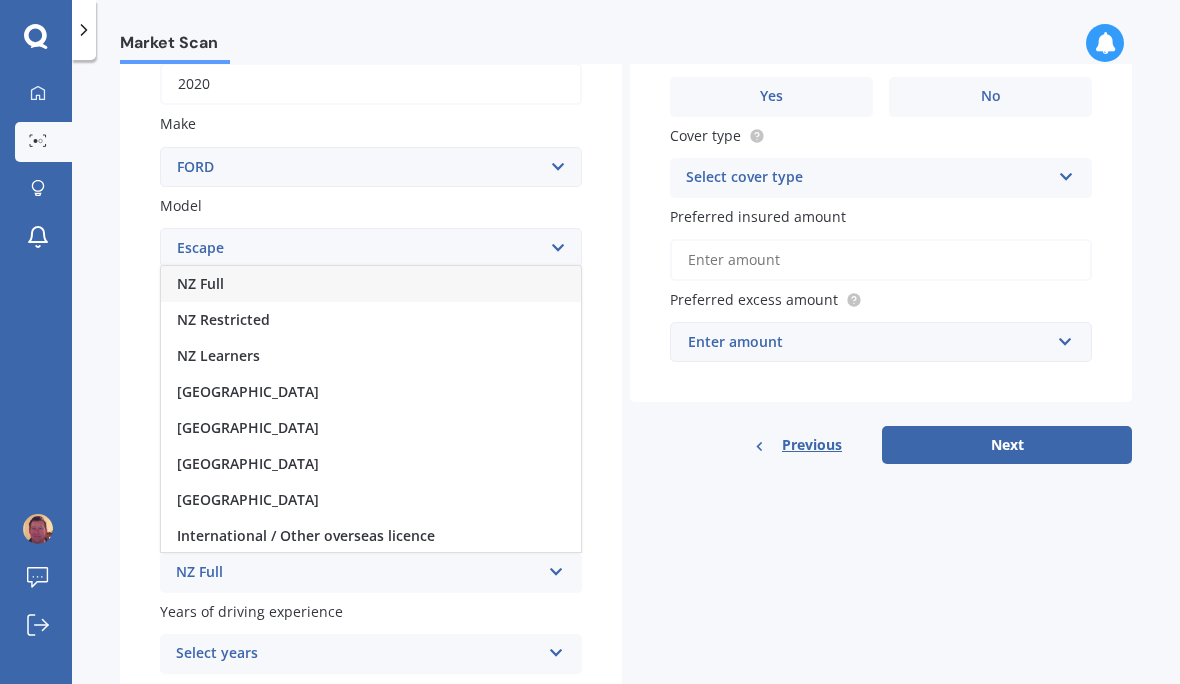 click on "NZ Full" at bounding box center (358, 573) 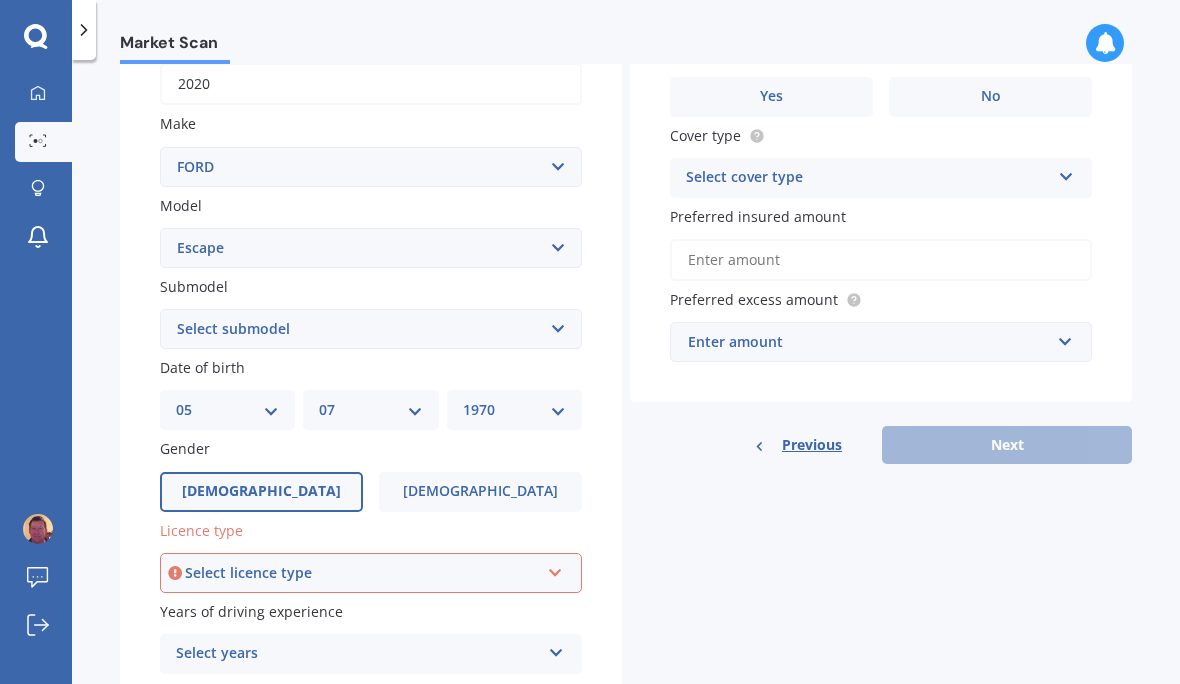 click on "Plate number Search I don’t have a number plate Year [DATE] Make Select make AC ALFA ROMEO ASTON [PERSON_NAME] AUDI AUSTIN BEDFORD Bentley BMW BYD CADILLAC CAN-AM CHERY CHEVROLET CHRYSLER Citroen CRUISEAIR CUPRA DAEWOO DAIHATSU DAIMLER DAMON DIAHATSU DODGE EXOCET FACTORY FIVE FERRARI FIAT Fiord FLEETWOOD FORD FOTON FRASER GEELY GENESIS GEORGIE BOY GMC GREAT WALL GWM [PERSON_NAME] HINO [PERSON_NAME] HOLIDAY RAMBLER HONDA HUMMER HYUNDAI INFINITI ISUZU IVECO JAC JAECOO JAGUAR JEEP KGM KIA LADA LAMBORGHINI LANCIA LANDROVER LDV LEXUS LINCOLN LOTUS LUNAR M.G M.G. MAHINDRA MASERATI MAZDA MCLAREN MERCEDES AMG Mercedes Benz MERCEDES-AMG MERCURY MINI MITSUBISHI [PERSON_NAME] NEWMAR NISSAN OMODA OPEL OXFORD PEUGEOT Plymouth Polestar PONTIAC PORSCHE PROTON RAM Range Rover Rayne RENAULT ROLLS ROYCE ROVER SAAB SATURN SEAT SHELBY SKODA SMART SSANGYONG SUBARU SUZUKI TATA TESLA TIFFIN Toyota TRIUMPH TVR Vauxhall VOLKSWAGEN VOLVO WESTFIELD WINNEBAGO ZX Model Select model Bronco 4WD C-MAX Capri Cortina Courier Econovan Ecosport Endura Escape" at bounding box center (371, 331) 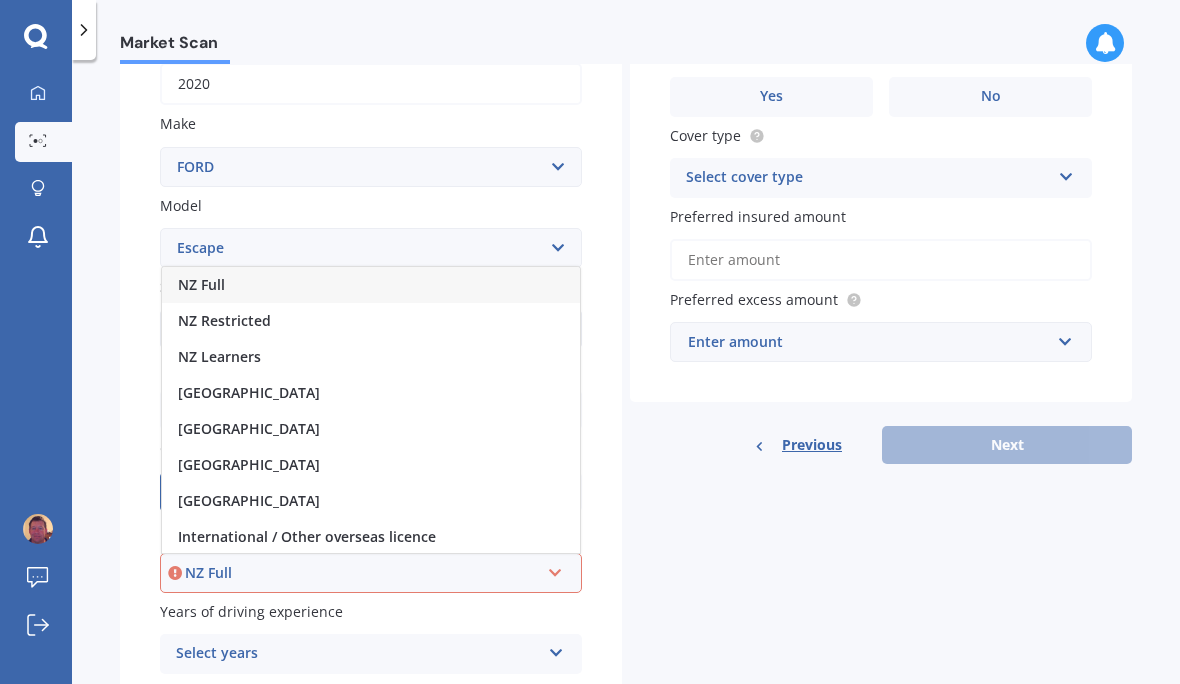 click on "NZ Full" at bounding box center [362, 573] 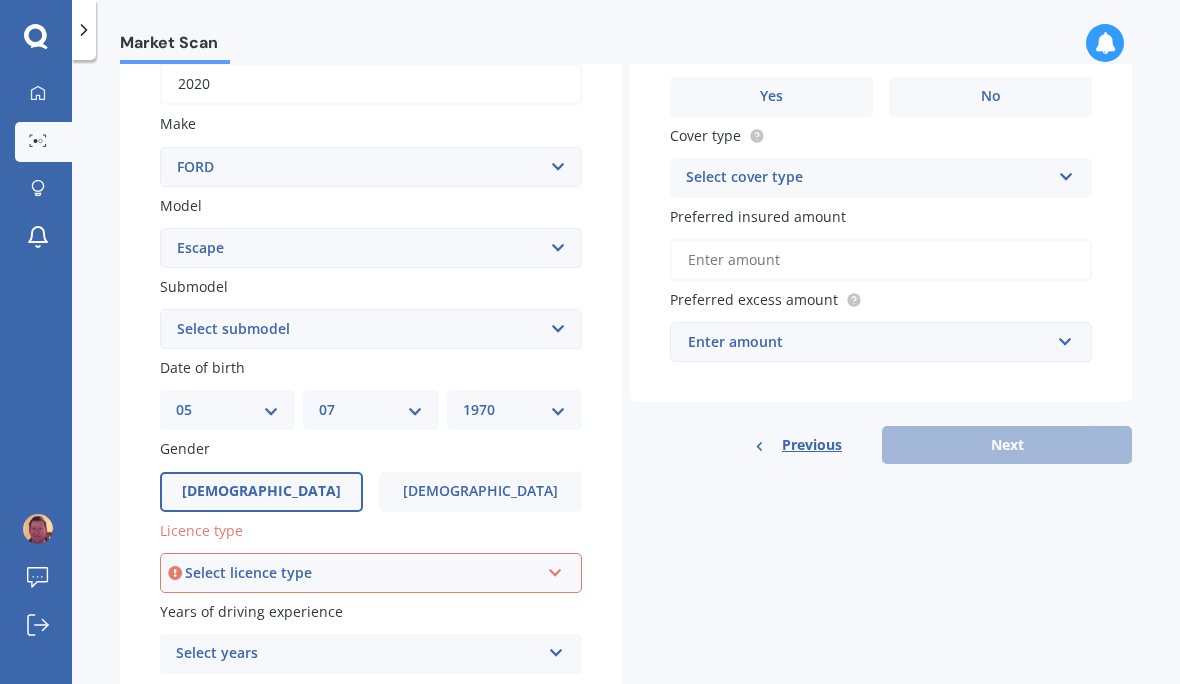 click on "Details Plate number Search I don’t have a number plate Year [DATE] Make Select make AC ALFA ROMEO ASTON [PERSON_NAME] AUDI AUSTIN BEDFORD Bentley BMW BYD CADILLAC CAN-AM CHERY CHEVROLET CHRYSLER Citroen CRUISEAIR CUPRA DAEWOO DAIHATSU DAIMLER DAMON DIAHATSU DODGE EXOCET FACTORY FIVE FERRARI FIAT Fiord FLEETWOOD FORD FOTON FRASER GEELY GENESIS GEORGIE BOY GMC GREAT WALL GWM [PERSON_NAME] HINO [PERSON_NAME] HOLIDAY RAMBLER HONDA HUMMER HYUNDAI INFINITI ISUZU IVECO JAC JAECOO JAGUAR JEEP KGM KIA LADA LAMBORGHINI LANCIA LANDROVER LDV LEXUS LINCOLN LOTUS LUNAR M.G M.G. MAHINDRA MASERATI MAZDA MCLAREN MERCEDES AMG Mercedes Benz MERCEDES-AMG MERCURY MINI MITSUBISHI [PERSON_NAME] NEWMAR NISSAN OMODA OPEL OXFORD PEUGEOT Plymouth Polestar PONTIAC PORSCHE PROTON RAM Range Rover Rayne RENAULT ROLLS ROYCE ROVER SAAB SATURN SEAT SHELBY SKODA SMART SSANGYONG SUBARU SUZUKI TATA TESLA TIFFIN Toyota TRIUMPH TVR Vauxhall VOLKSWAGEN VOLVO WESTFIELD WINNEBAGO ZX Model Select model Bronco 4WD C-MAX Capri Cortina Courier Econovan Ecosport F150" at bounding box center [626, 313] 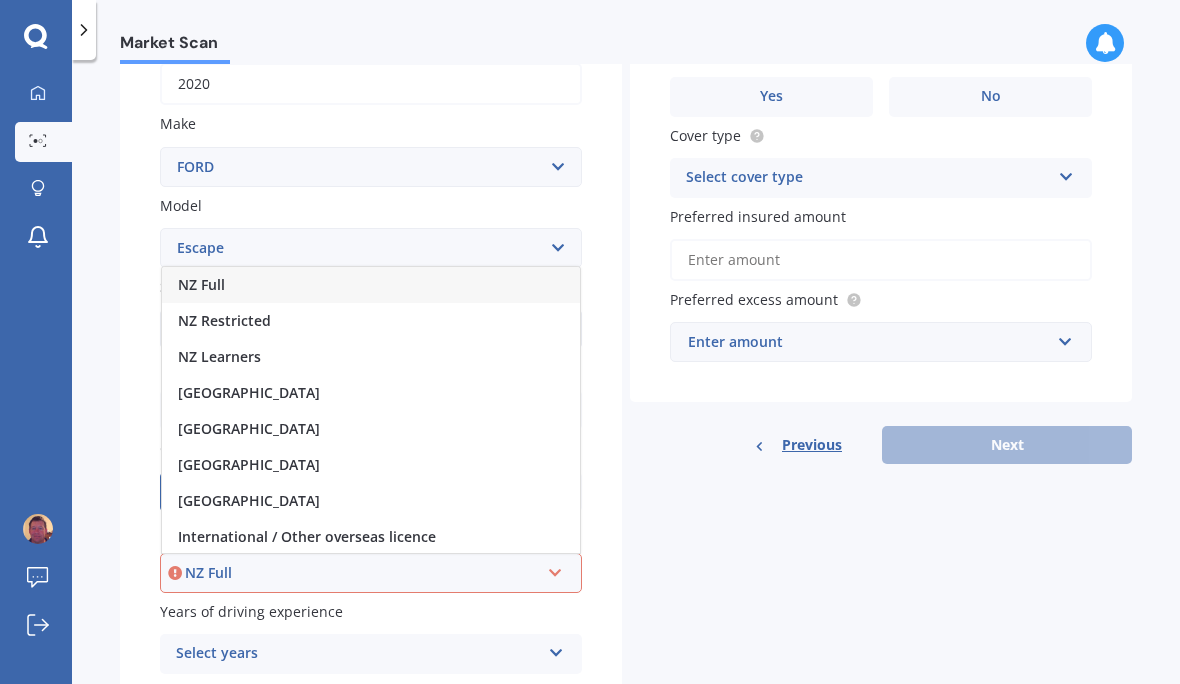click on "NZ Full" at bounding box center [371, 285] 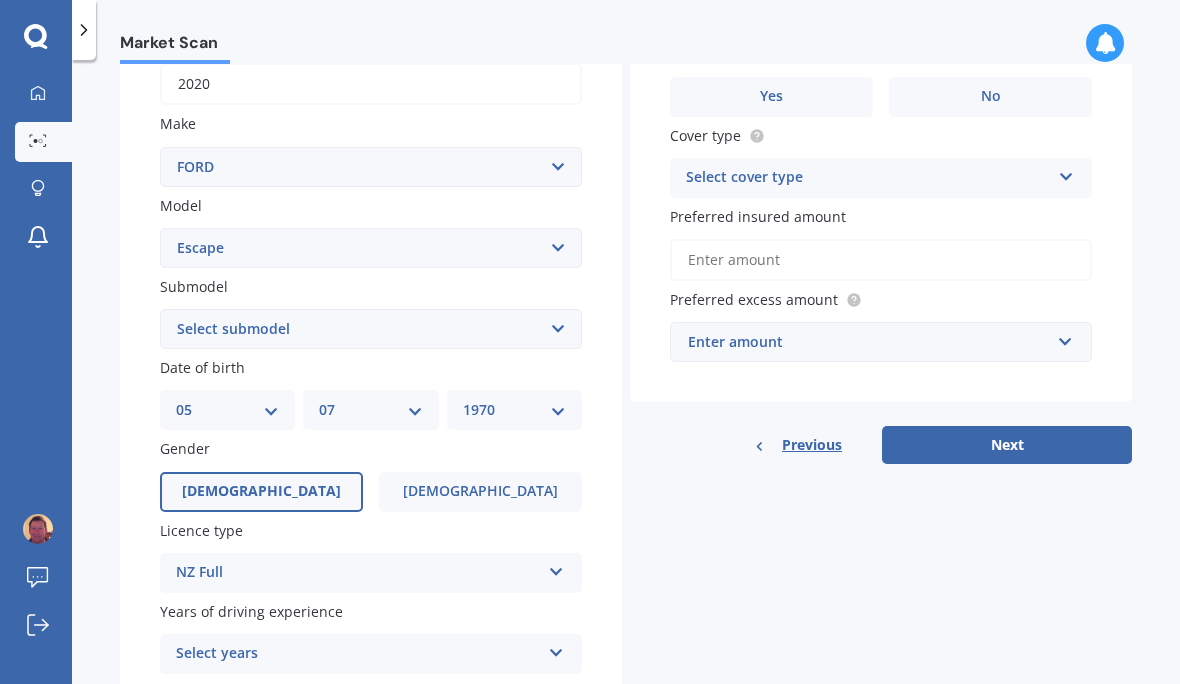 click at bounding box center [556, 649] 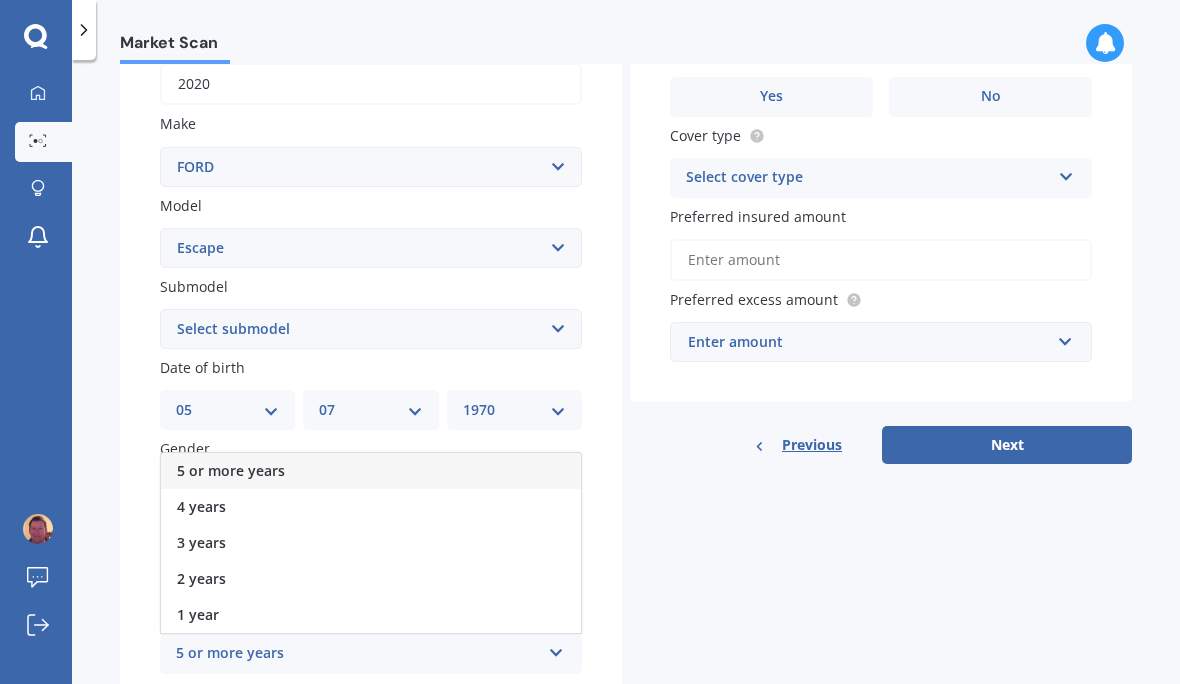 click on "5 or more years" at bounding box center (371, 471) 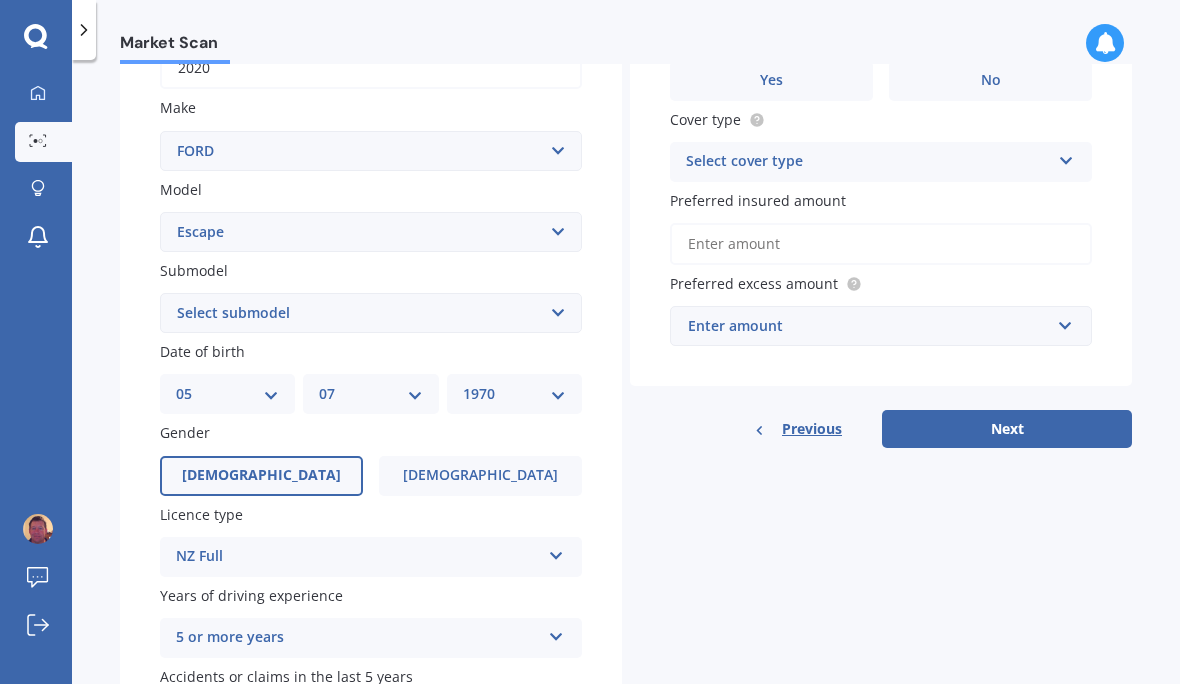 scroll, scrollTop: 366, scrollLeft: 0, axis: vertical 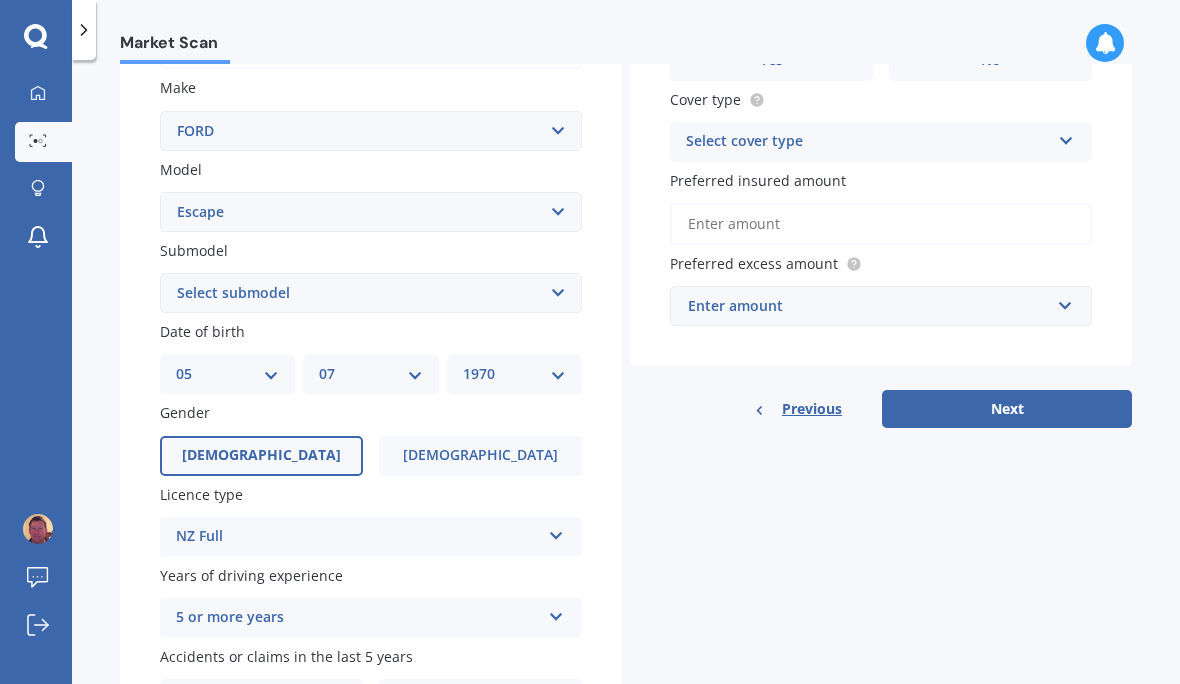 click on "No" at bounding box center (481, 699) 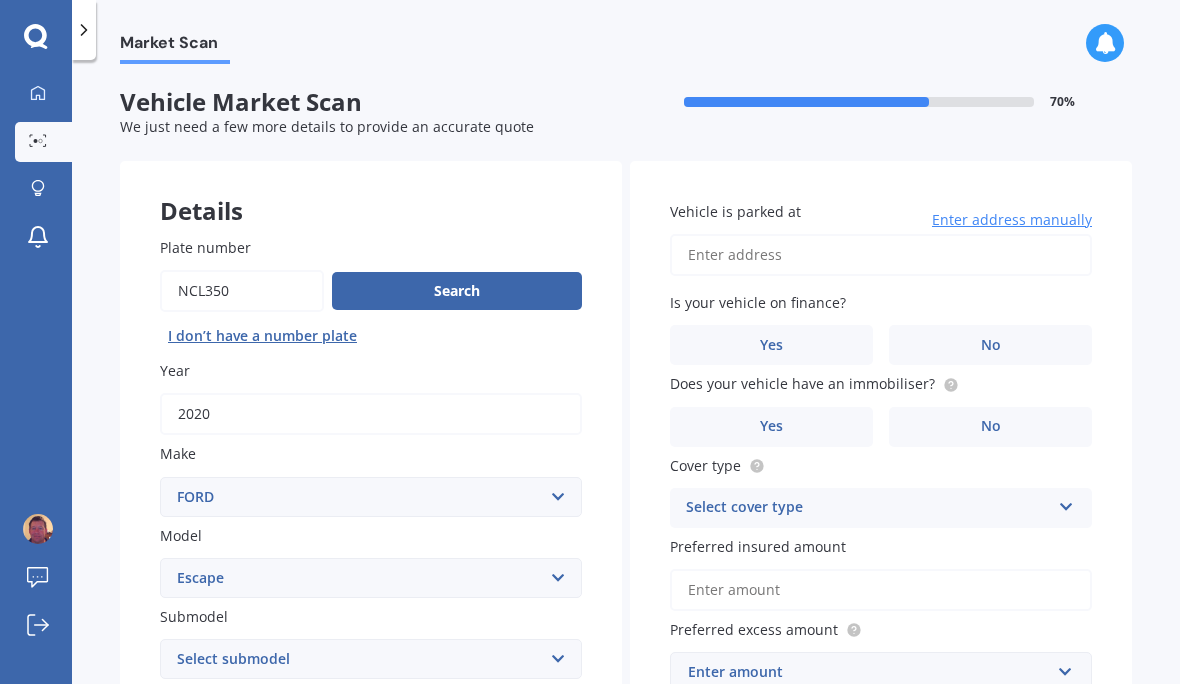 scroll, scrollTop: 0, scrollLeft: 0, axis: both 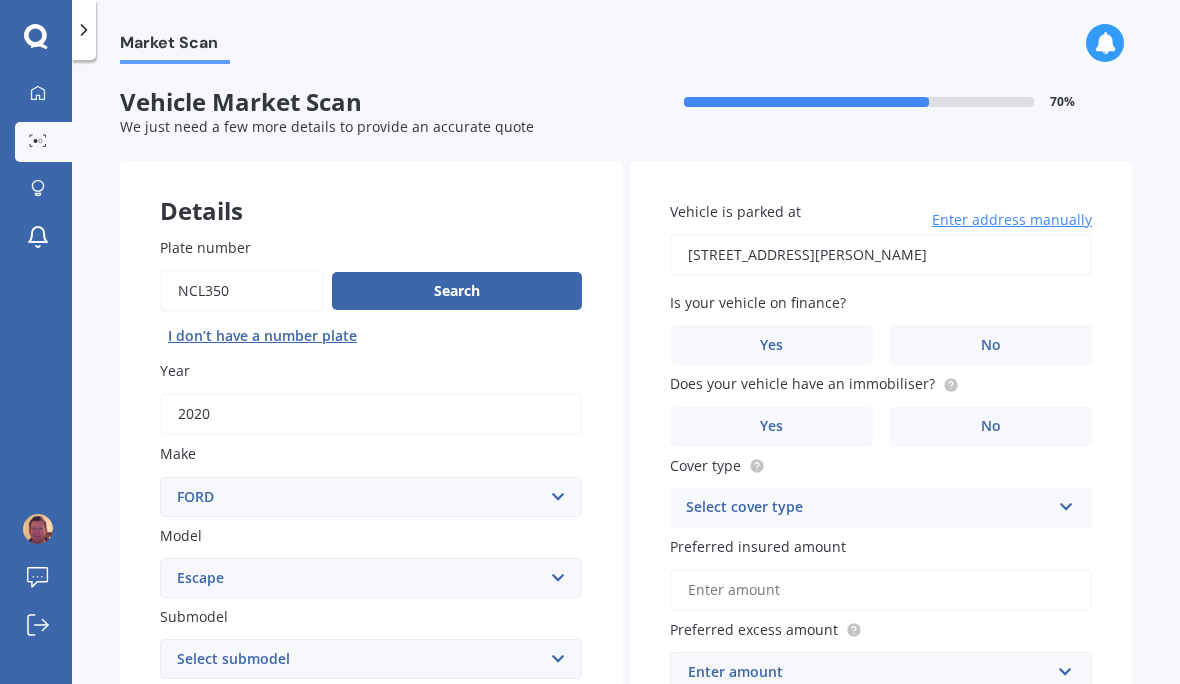 click on "No" at bounding box center [990, 345] 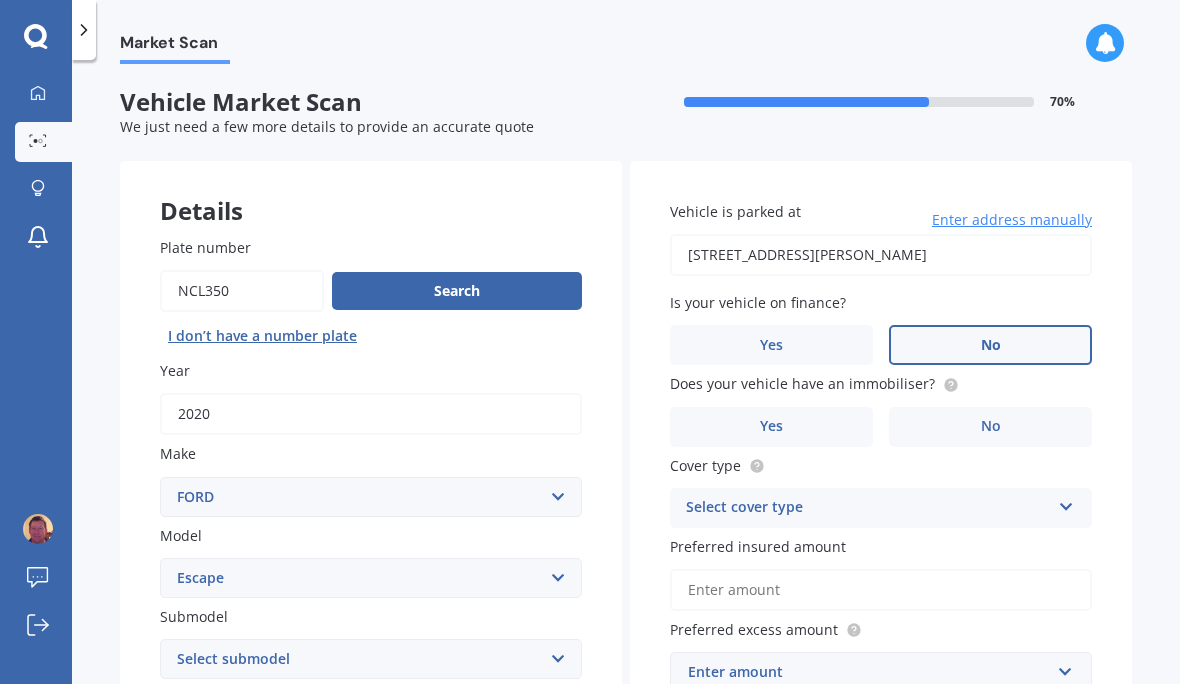 click on "No" at bounding box center [990, 427] 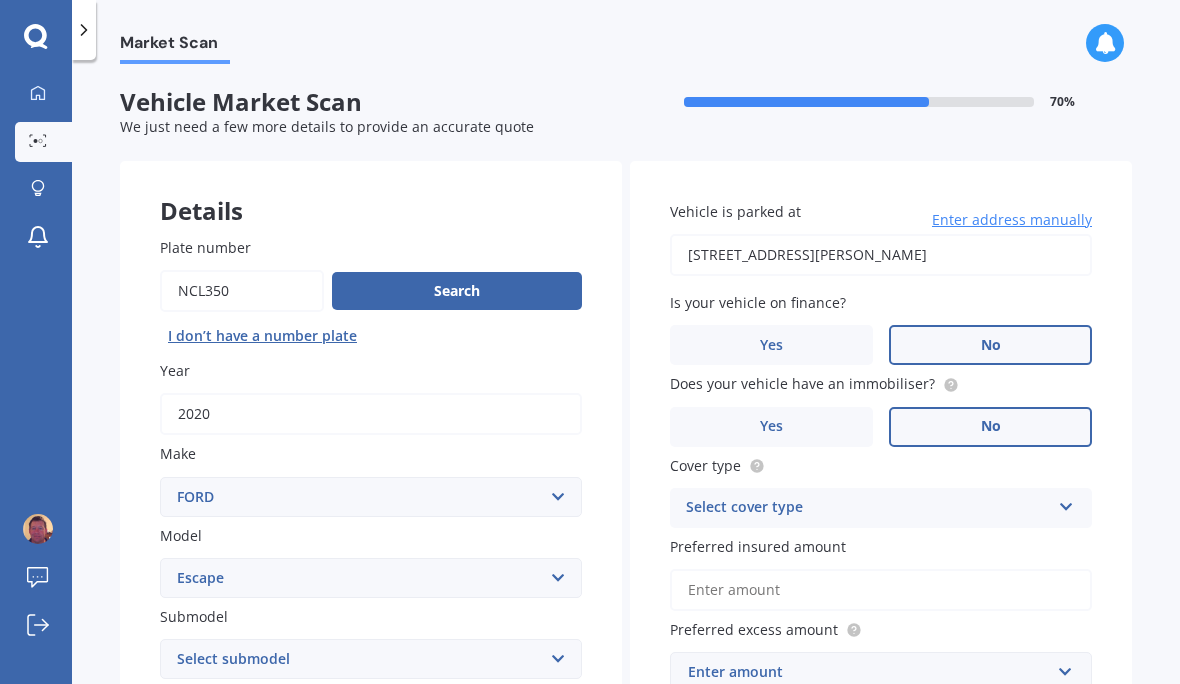 click at bounding box center [1066, 503] 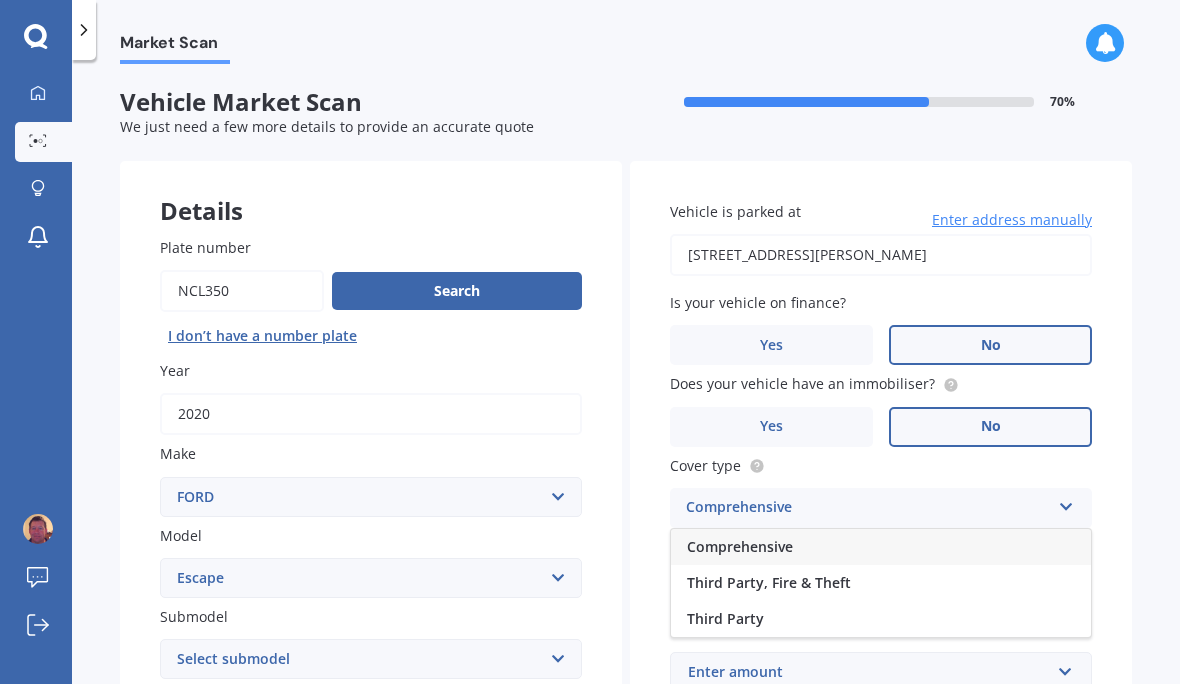 click on "Comprehensive" at bounding box center [881, 547] 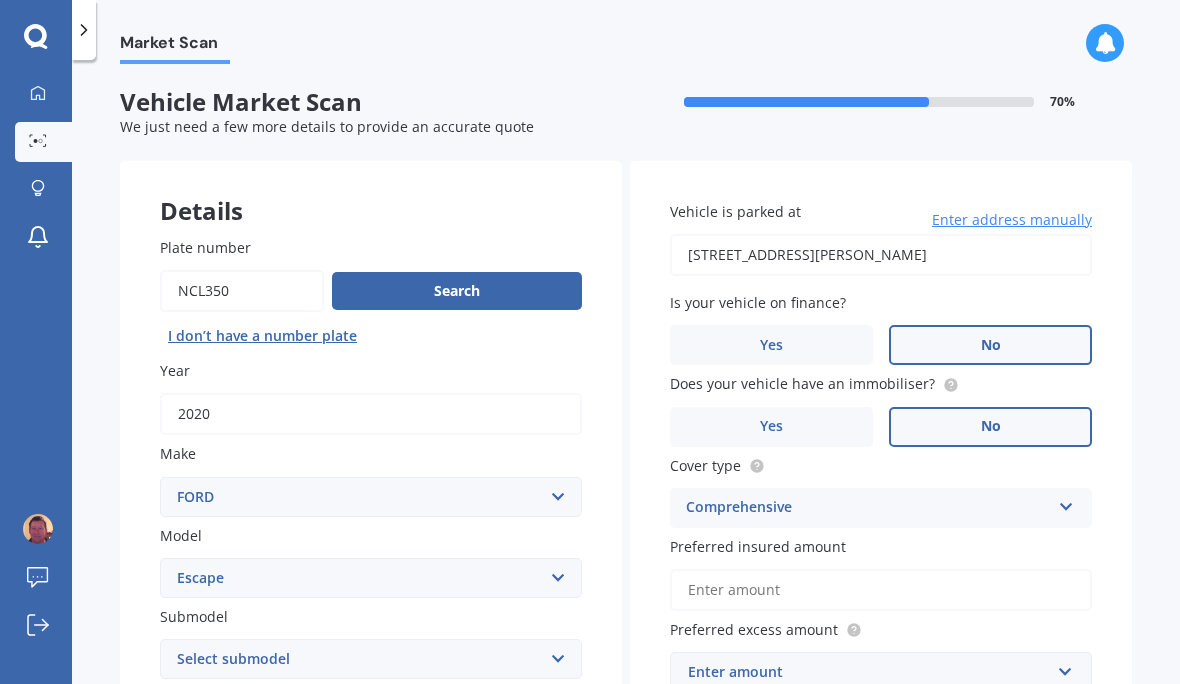 click on "Preferred insured amount" at bounding box center [881, 590] 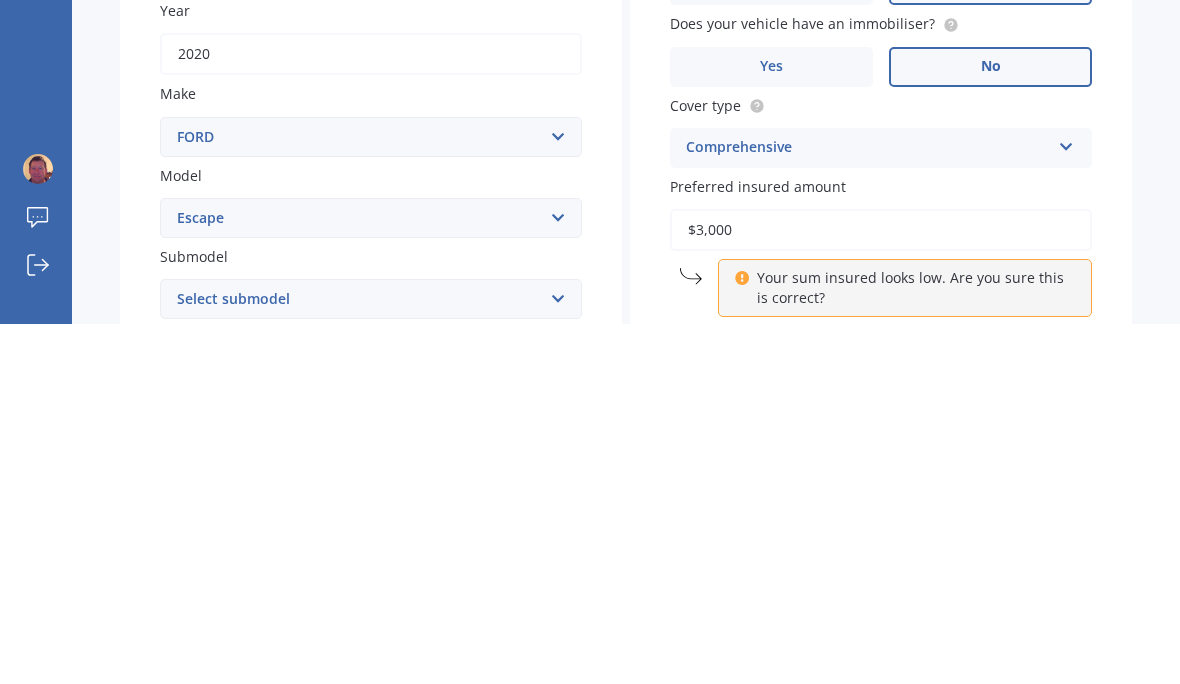 type on "$30,000" 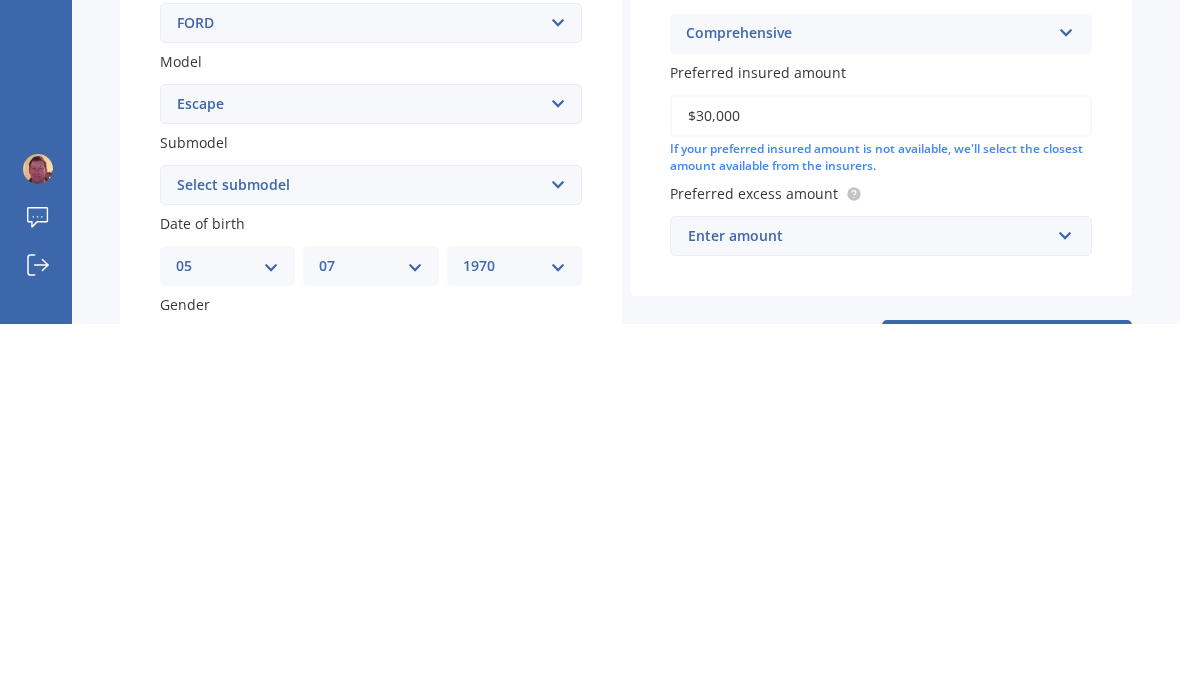 scroll, scrollTop: 115, scrollLeft: 0, axis: vertical 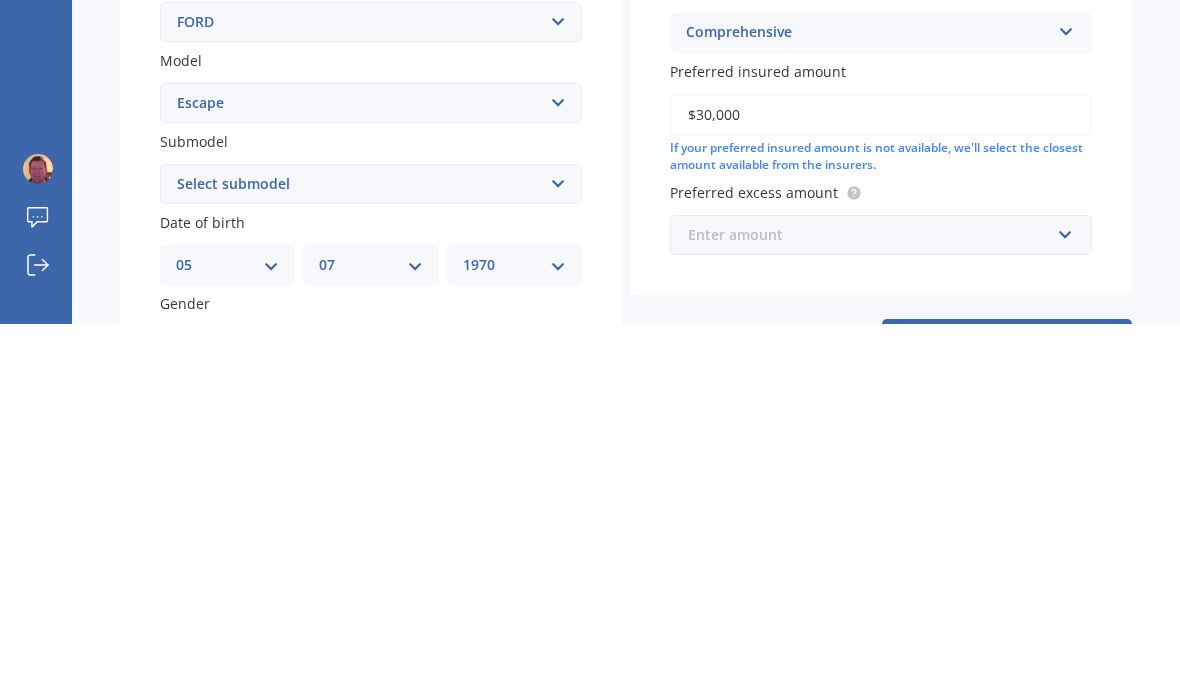 click at bounding box center [874, 595] 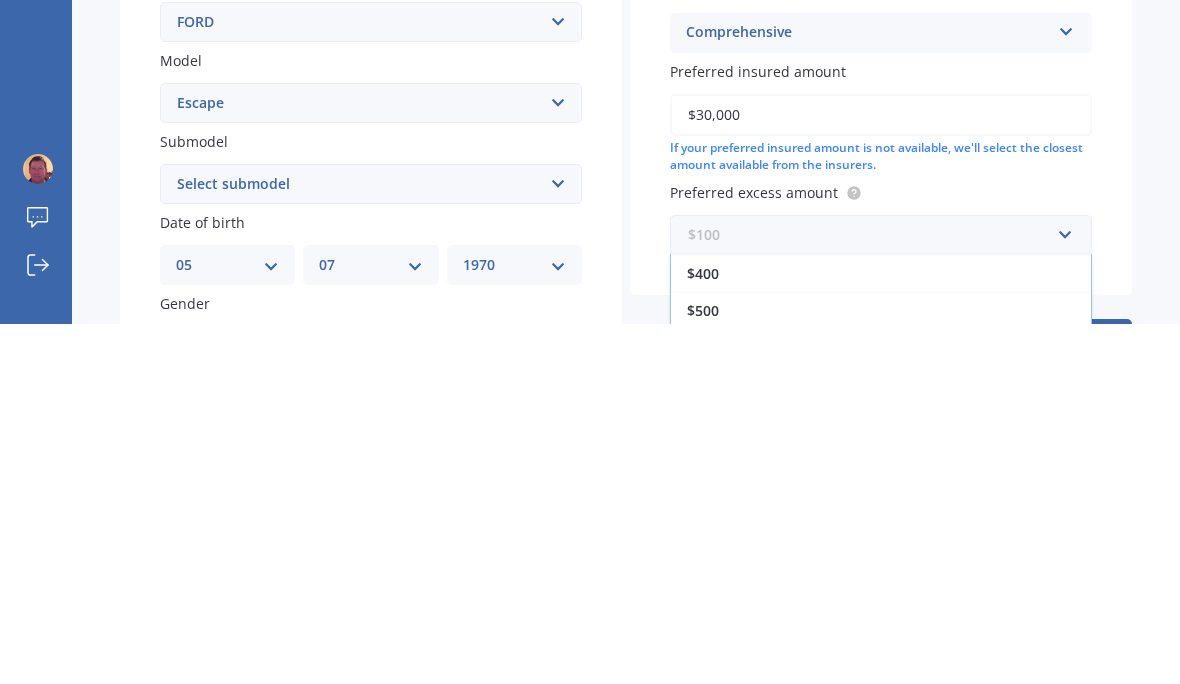scroll, scrollTop: 36, scrollLeft: 0, axis: vertical 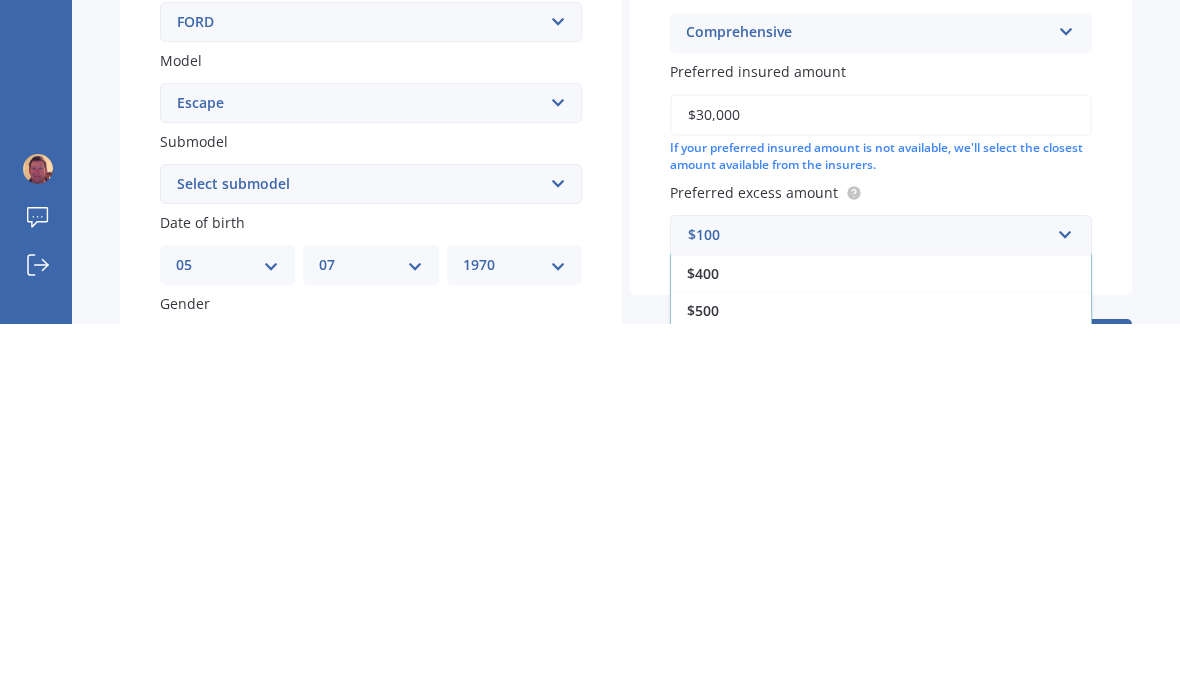 click on "$750" at bounding box center [703, 707] 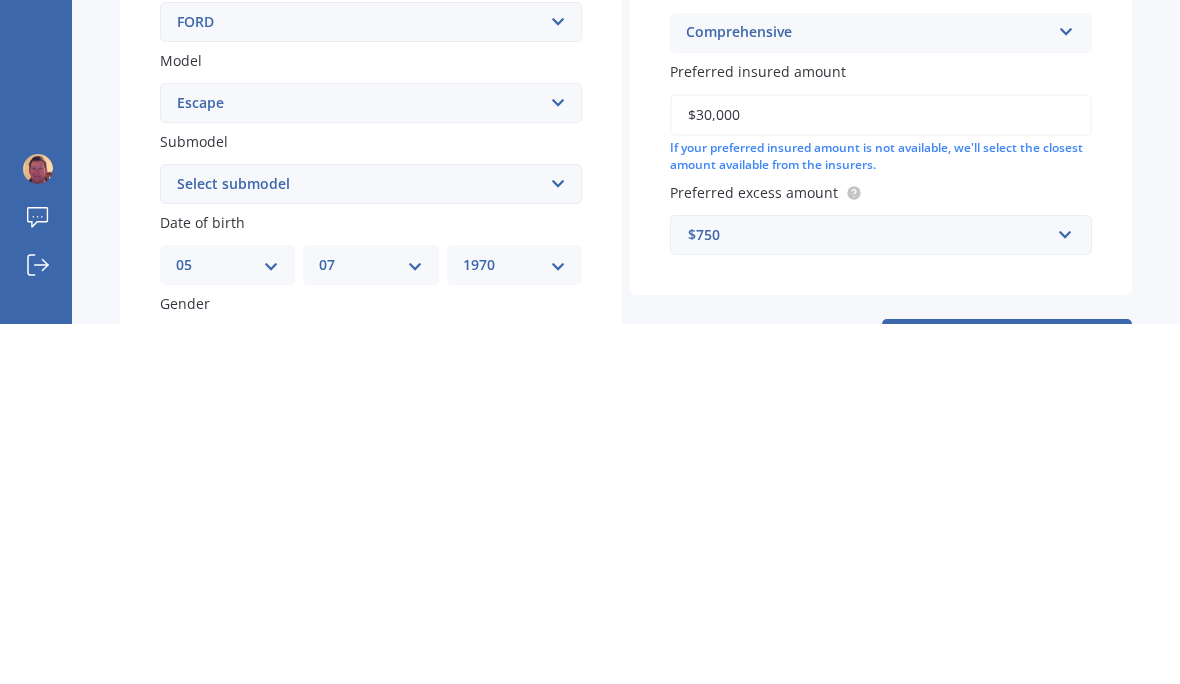 click on "Next" at bounding box center (1007, 698) 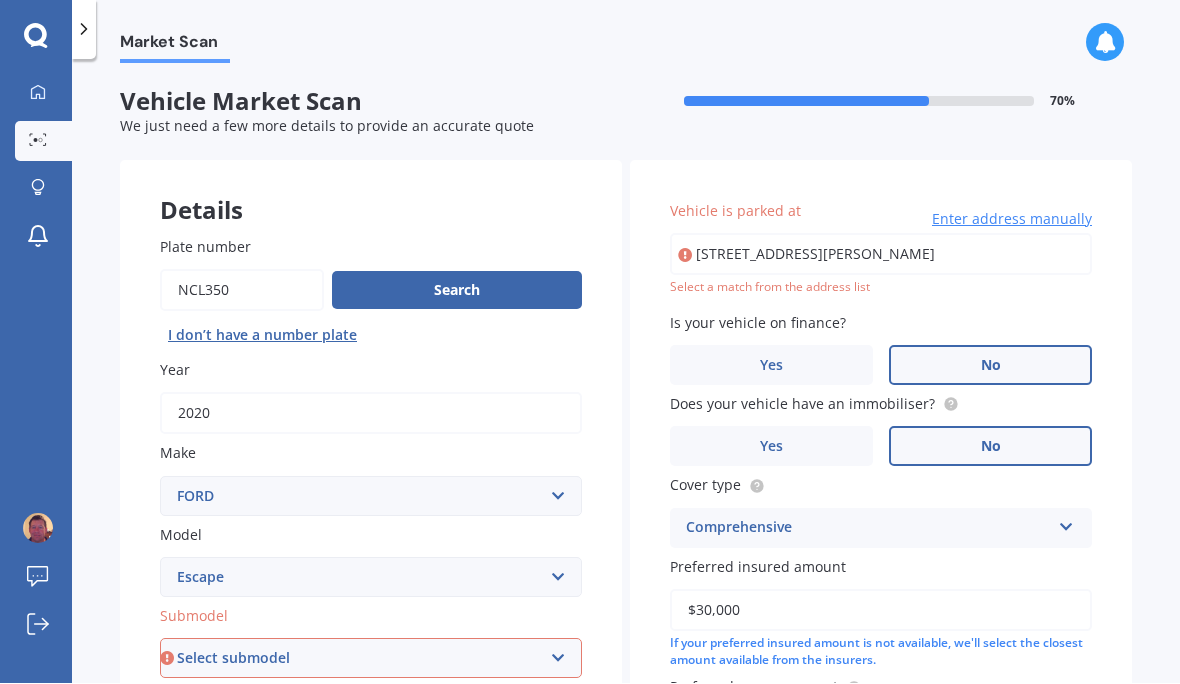 scroll, scrollTop: 0, scrollLeft: 0, axis: both 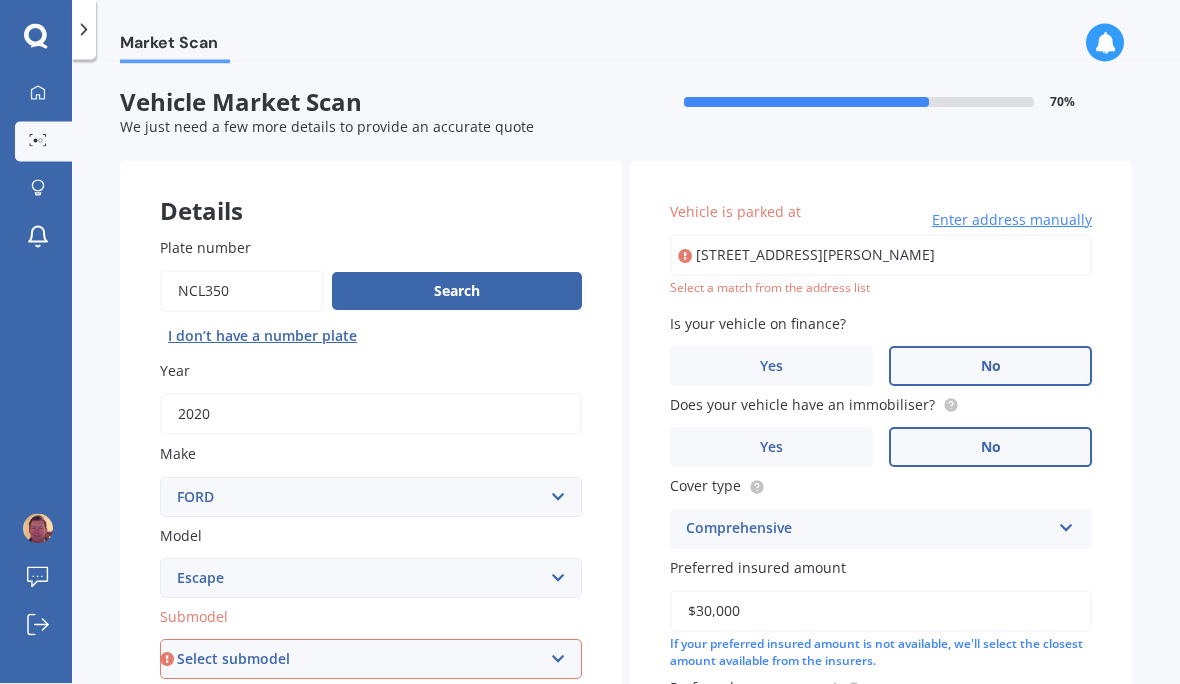 click on "[STREET_ADDRESS][PERSON_NAME]" at bounding box center [881, 255] 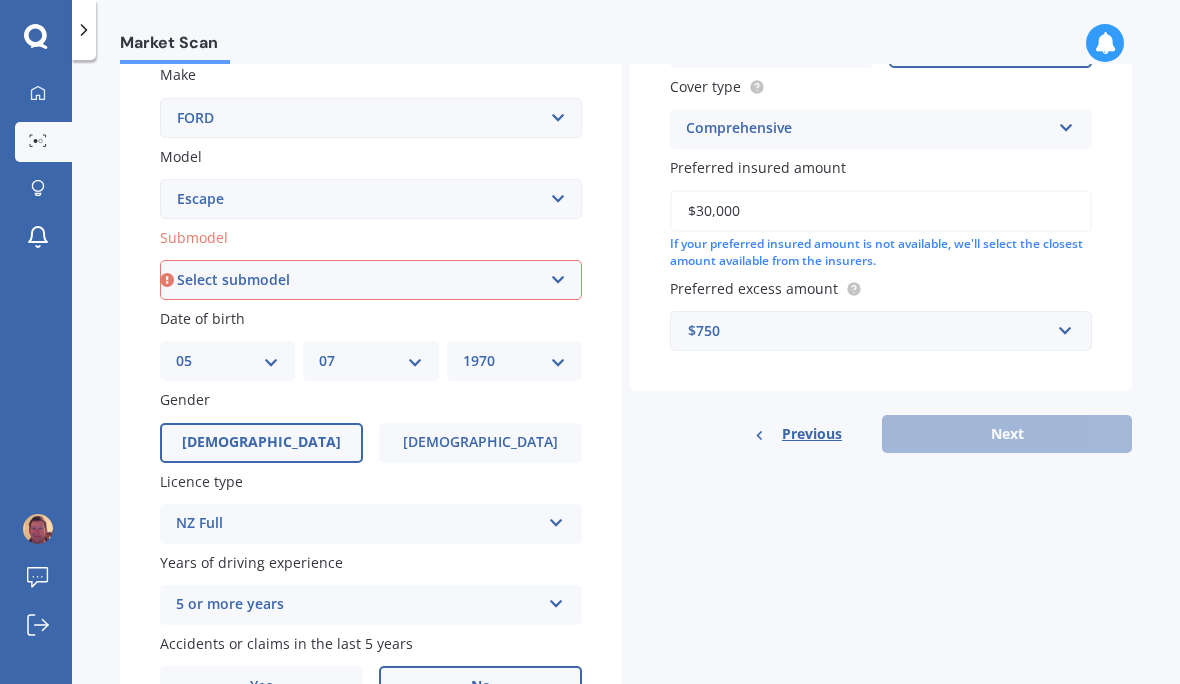 scroll, scrollTop: 377, scrollLeft: 0, axis: vertical 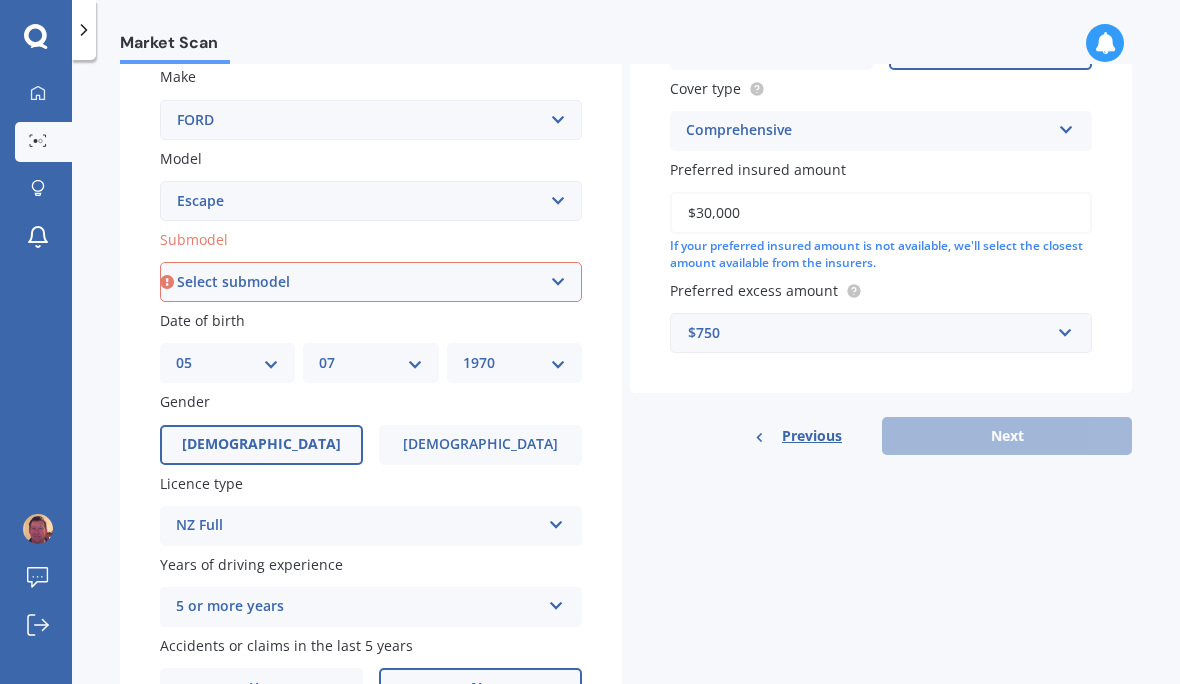 click on "Select submodel 3.0 V6 4 cyl All others Ambiente EcoBoost Hybrid ST-LINE 2.0P/4WD/6AT Titanium 4WD Petrol Turbo Titanium Diesel Titanium EcoBoost Trend AWD Petrol Turbo Trend Diesel Trend EcoBoost" at bounding box center (371, 282) 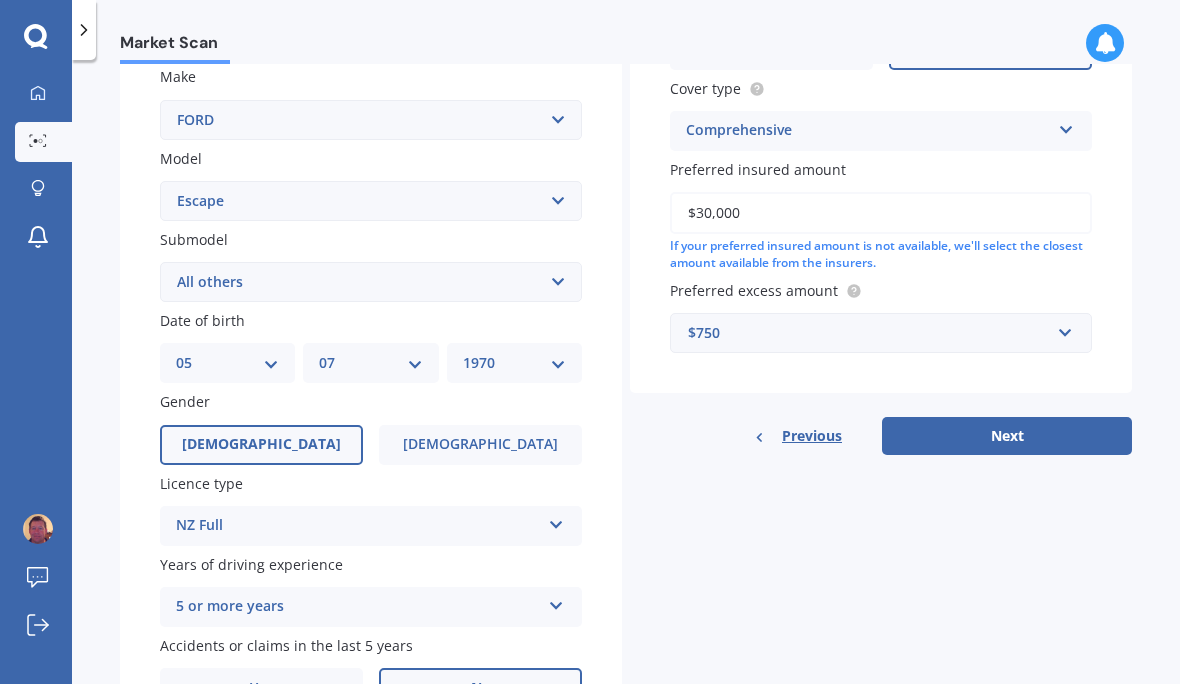 click on "Next" at bounding box center [1007, 436] 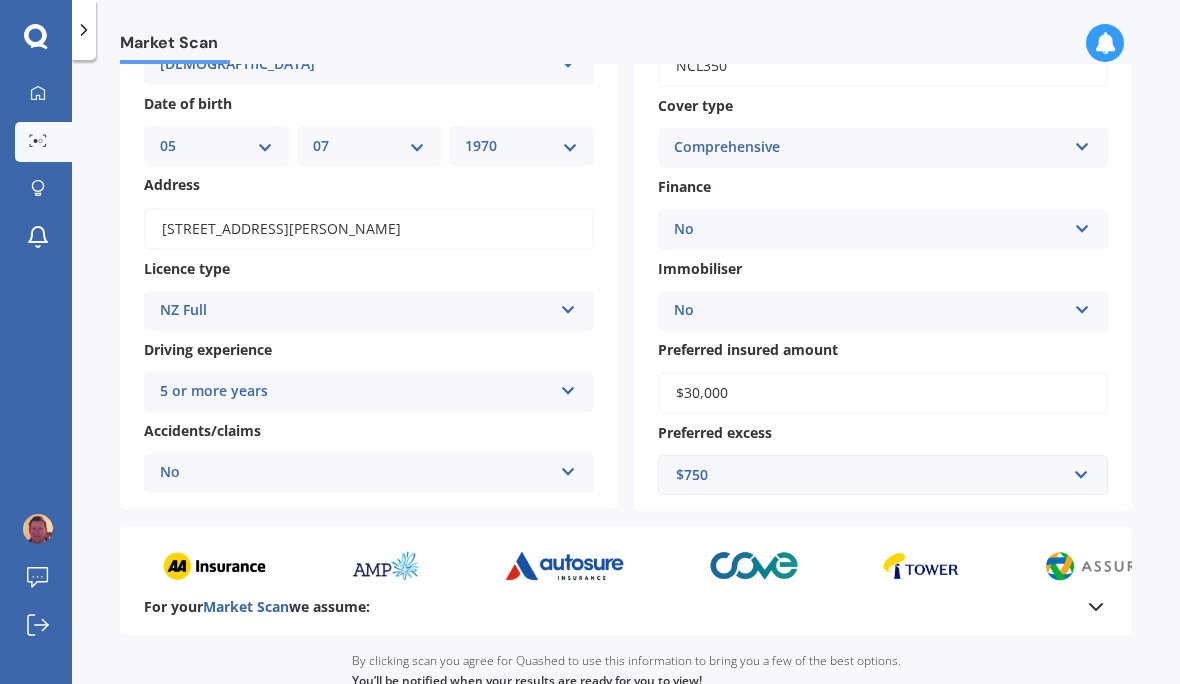 scroll, scrollTop: 0, scrollLeft: 0, axis: both 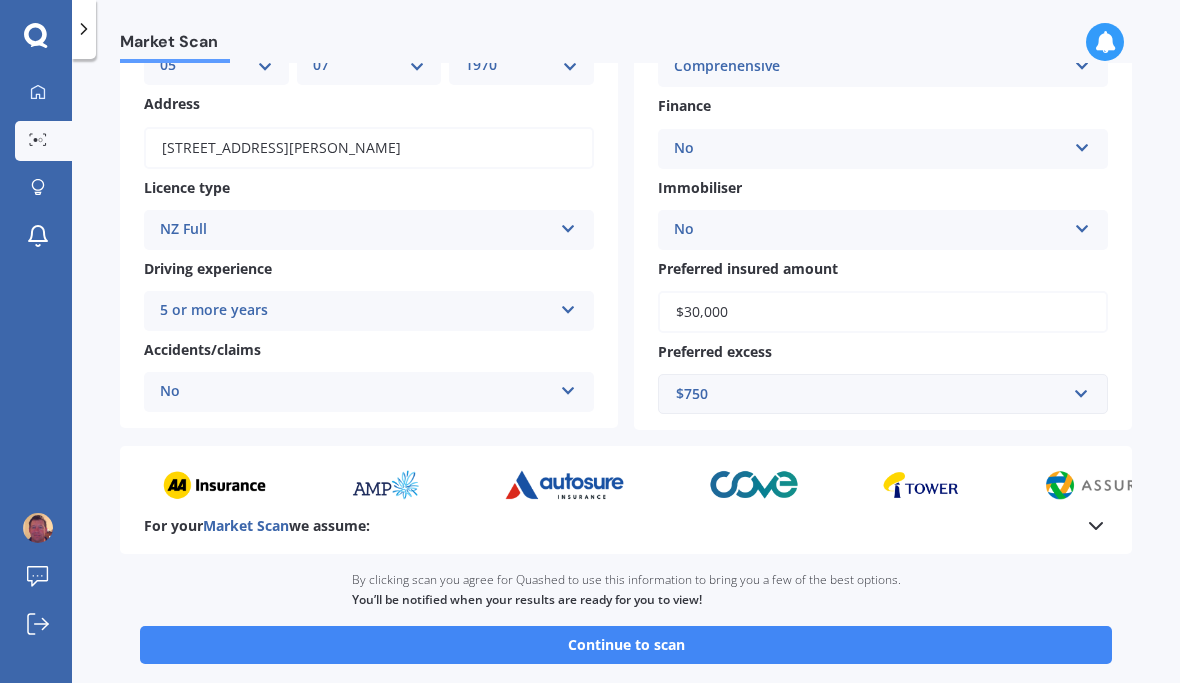 click on "Continue to scan" at bounding box center [626, 646] 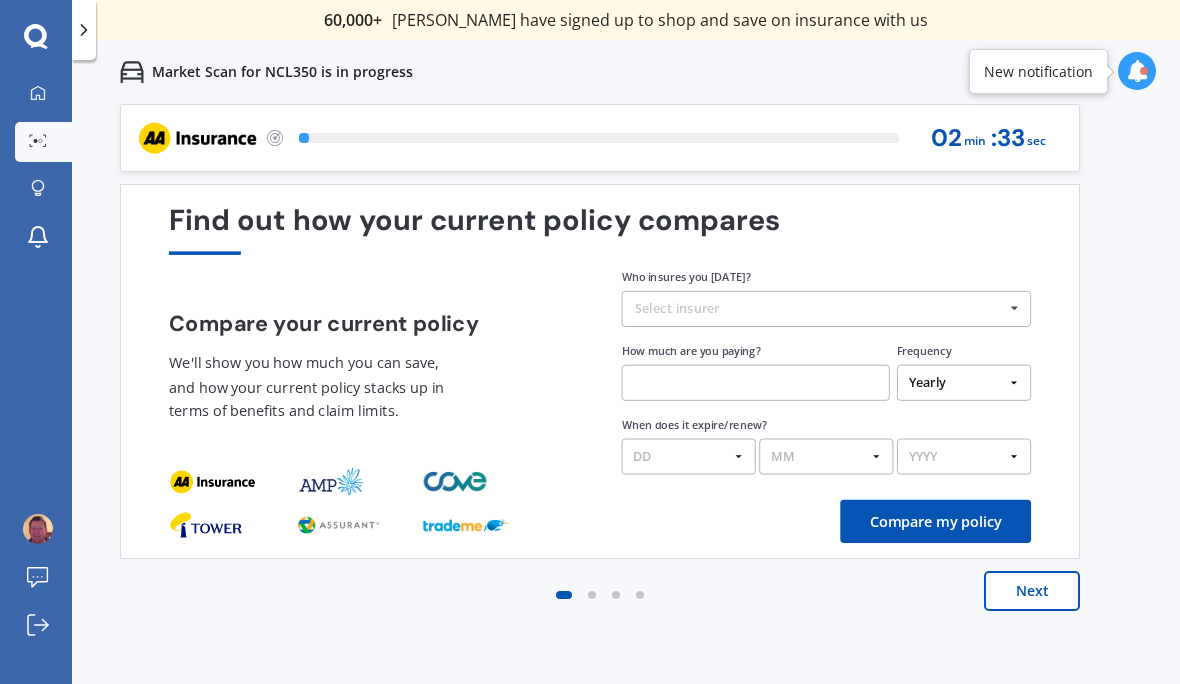 scroll, scrollTop: 0, scrollLeft: 0, axis: both 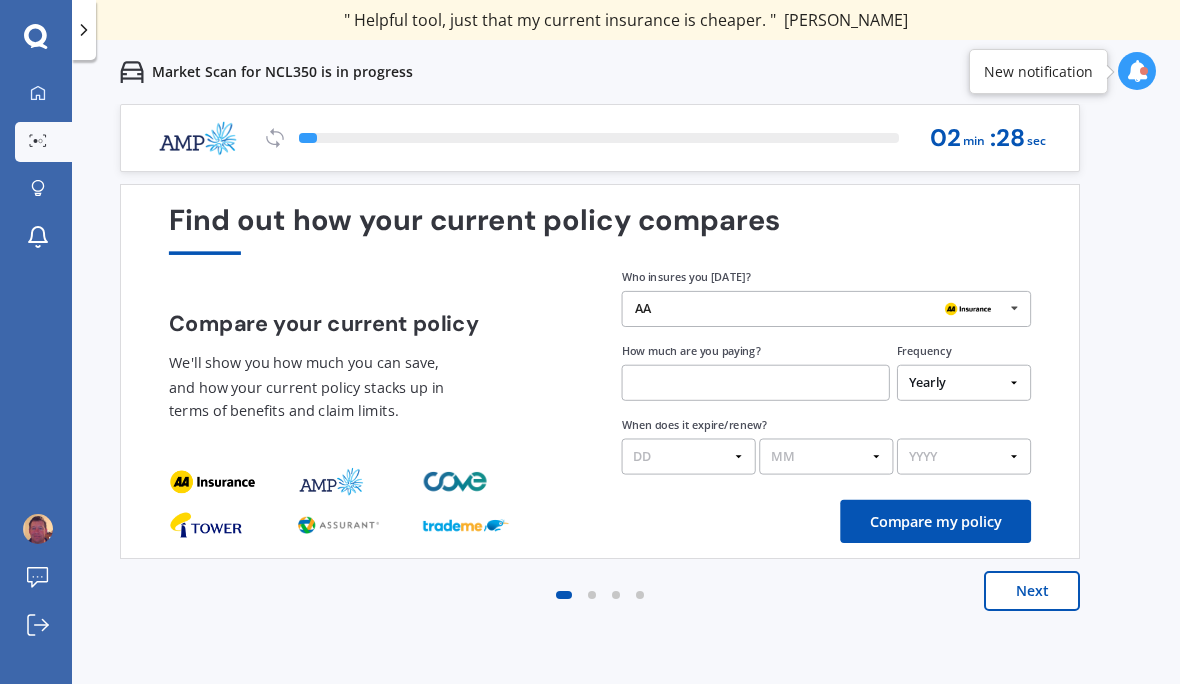 click on "AA AA Tower AMI State AMP ANZ ASB BNZ Trade Me Insurance Westpac Other" at bounding box center [827, 309] 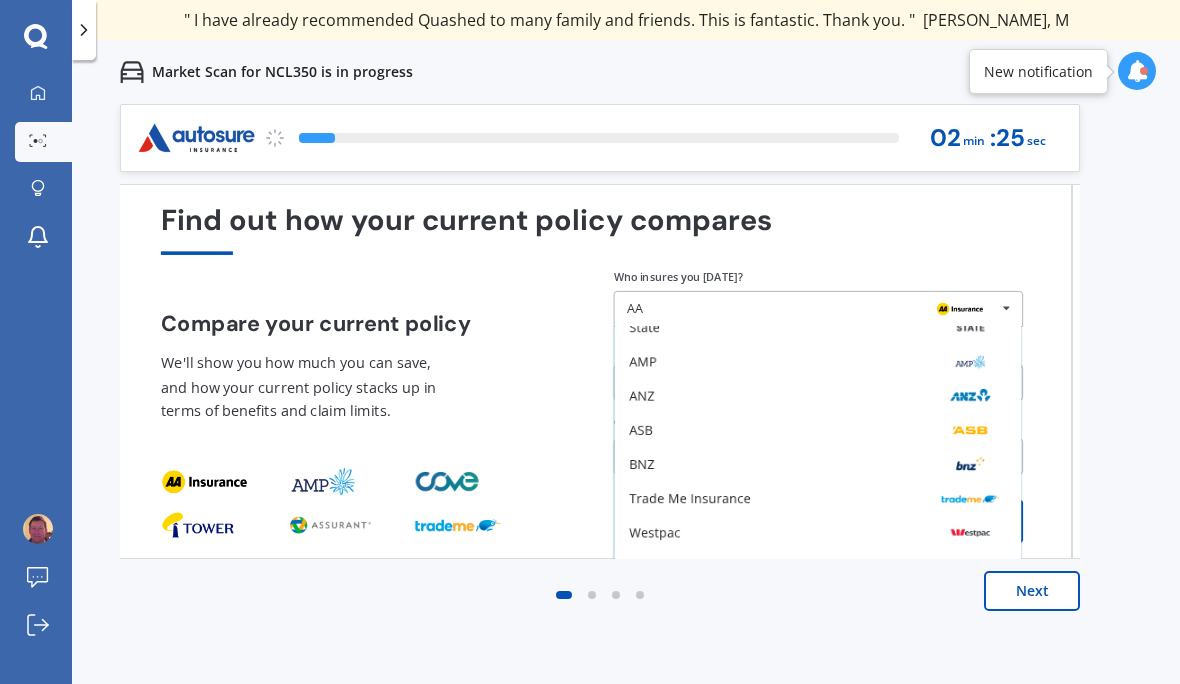 scroll, scrollTop: 132, scrollLeft: 0, axis: vertical 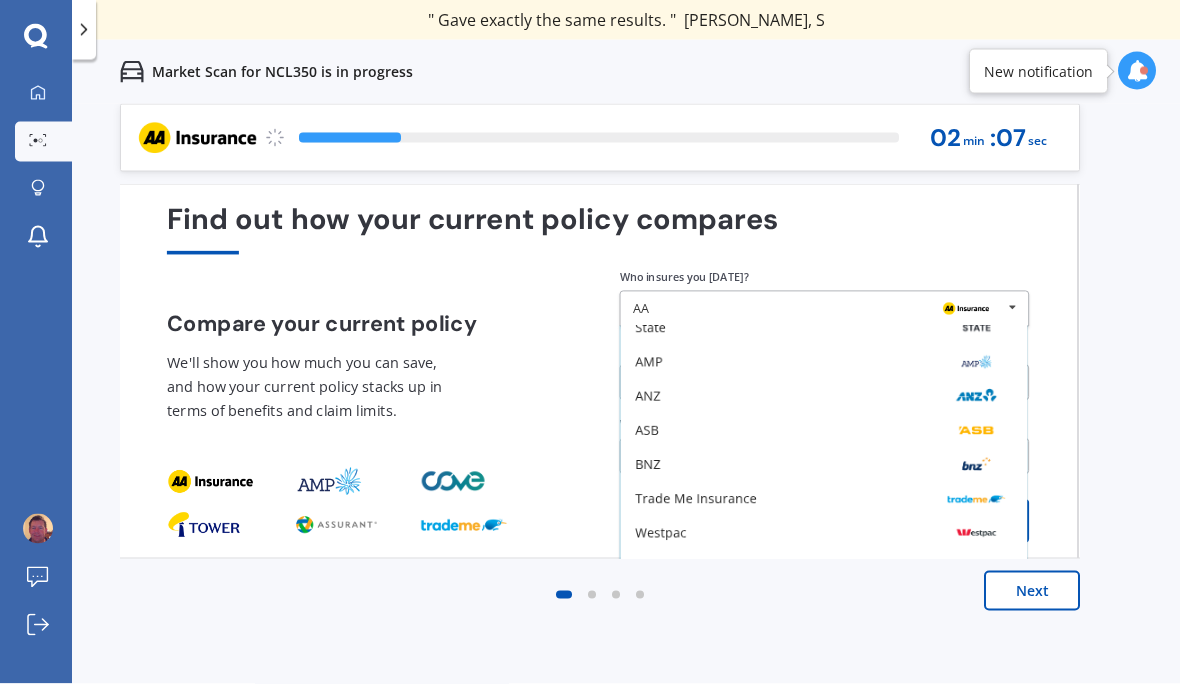 click on "Previous 60,000+ Kiwis have signed up to shop and save on insurance with us " Helpful tool, just that my current insurance is cheaper. " [PERSON_NAME], H " I have already recommended Quashed to many family and friends. This is fantastic. Thank you. " [PERSON_NAME], M " A very useful tool and is easy to use. Highly recommended! " [PERSON_NAME], Z " Useful tool to check whether our current prices are competitive - which they are. " [PERSON_NAME], G " My current car insurance was half of the cheapest quoted here, so I'll stick with them. " [PERSON_NAME], N " Gave exactly the same results. " [PERSON_NAME], S " It's pretty accurate. Good service. " Mala, P " That was very helpful as it provided all the details required to make the necessary decision. " [PERSON_NAME], I " I've already recommended to a number of people. " [PERSON_NAME], J " Good to know my existing cover is so good! " [PERSON_NAME], J " Excellent site! I saved $300 off my existing policy. " Lian, G " Great stuff team! first time using it, and it was very clear and concise. " [PERSON_NAME], B   Next 17 % 02 min :  07 sec" at bounding box center (626, 416) 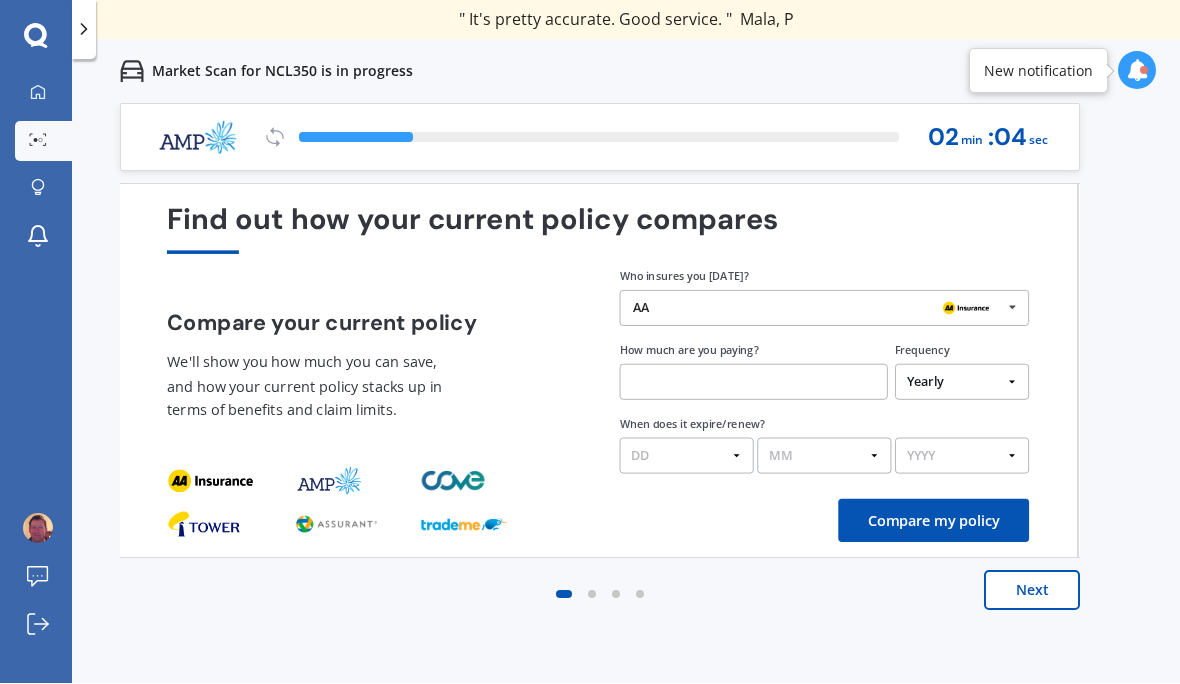 click on "AA" at bounding box center [817, 309] 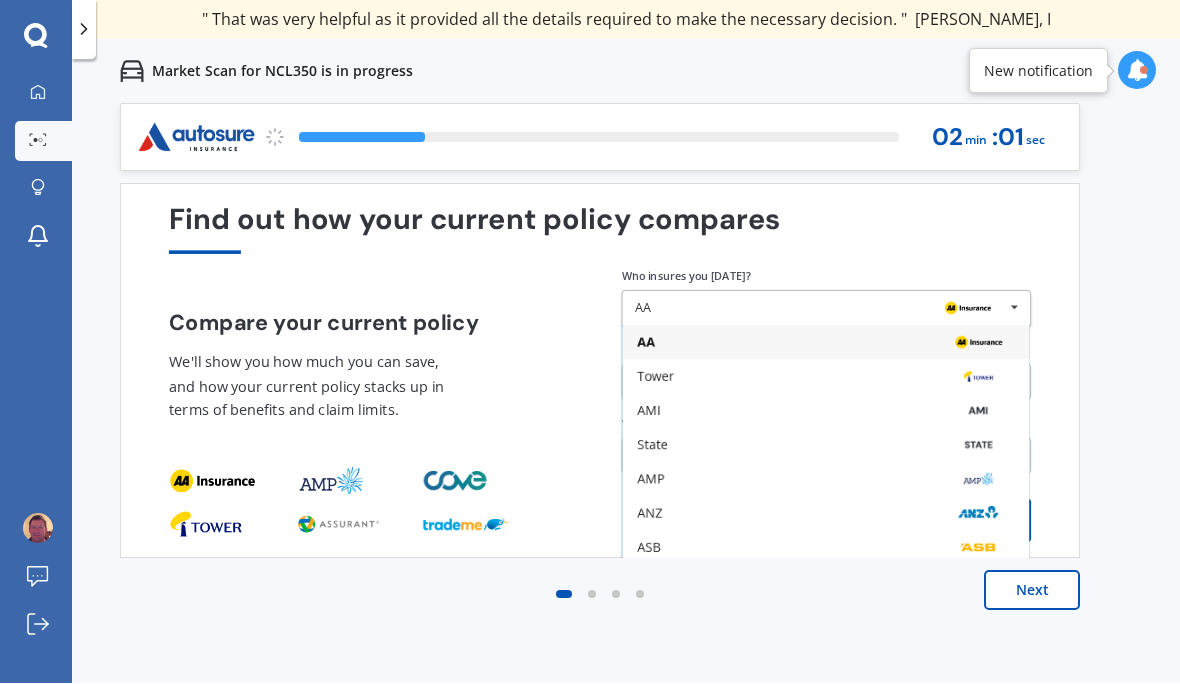 click on "Previous 60,000+ Kiwis have signed up to shop and save on insurance with us " Helpful tool, just that my current insurance is cheaper. " [PERSON_NAME], H " I have already recommended Quashed to many family and friends. This is fantastic. Thank you. " [PERSON_NAME], M " A very useful tool and is easy to use. Highly recommended! " [PERSON_NAME], Z " Useful tool to check whether our current prices are competitive - which they are. " [PERSON_NAME], G " My current car insurance was half of the cheapest quoted here, so I'll stick with them. " [PERSON_NAME], N " Gave exactly the same results. " [PERSON_NAME], S " It's pretty accurate. Good service. " Mala, P " That was very helpful as it provided all the details required to make the necessary decision. " [PERSON_NAME], I " I've already recommended to a number of people. " [PERSON_NAME], J " Good to know my existing cover is so good! " [PERSON_NAME], J " Excellent site! I saved $300 off my existing policy. " Lian, G " Great stuff team! first time using it, and it was very clear and concise. " [PERSON_NAME], B   Next 21 % 02 min :  01 sec" at bounding box center [626, 416] 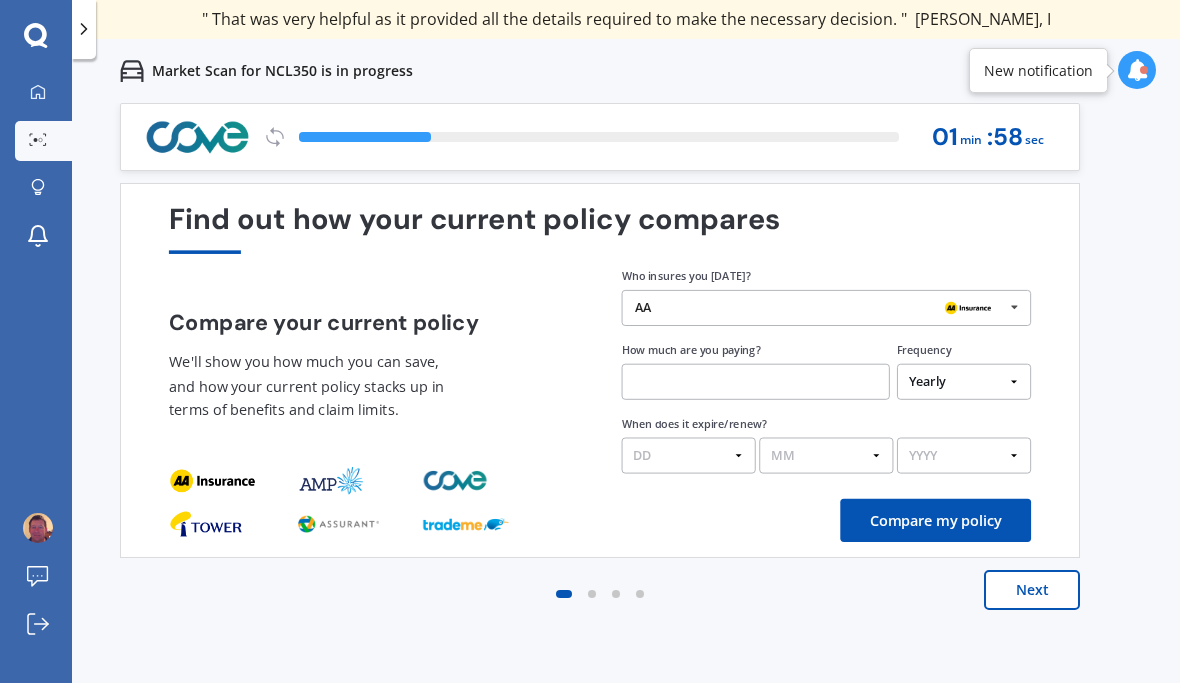 click on "AA" at bounding box center (819, 309) 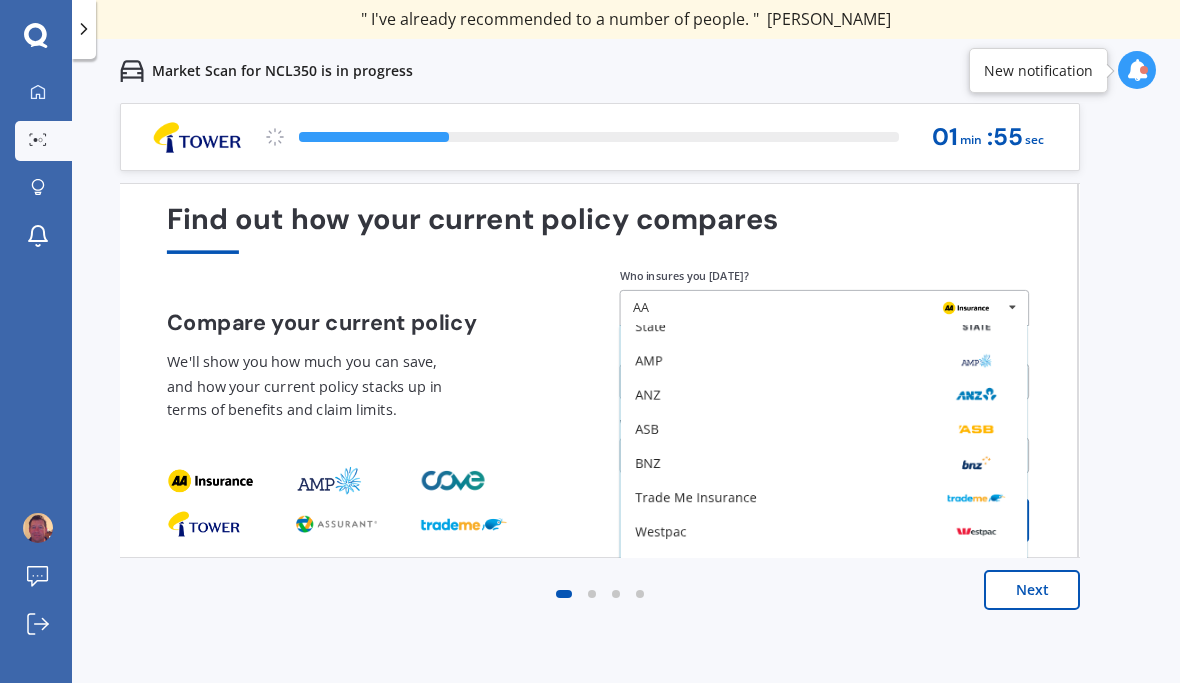 scroll, scrollTop: 131, scrollLeft: 0, axis: vertical 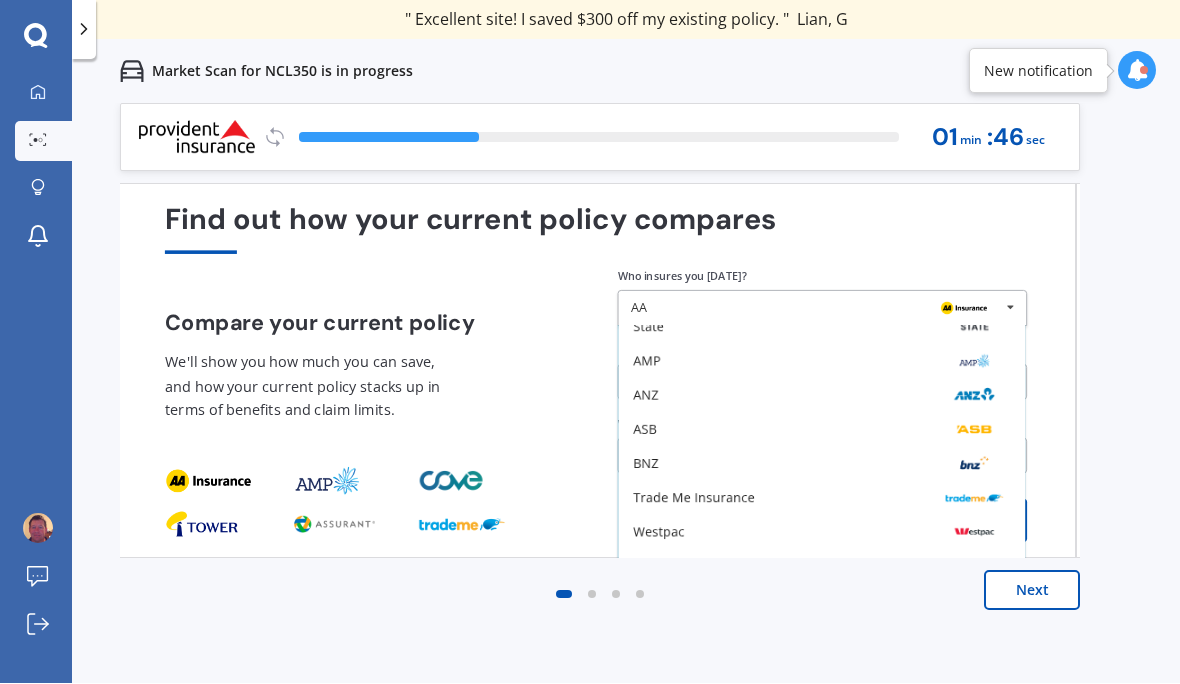 click on "Compare your current policy  We'll show you how much you can save, and how your current policy stacks up in terms of benefits and claim limits." at bounding box center (370, 375) 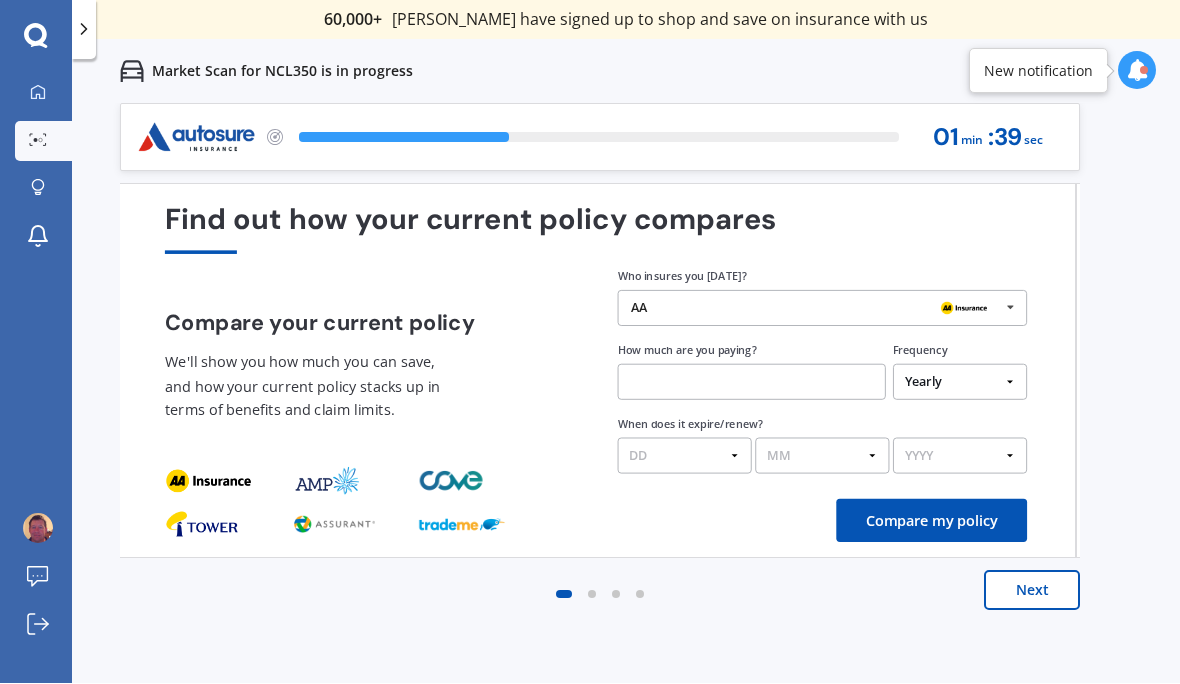 click on "DD 01 02 03 04 05 06 07 08 09 10 11 12 13 14 15 16 17 18 19 20 21 22 23 24 25 26 27 28 29 30 31" at bounding box center (685, 457) 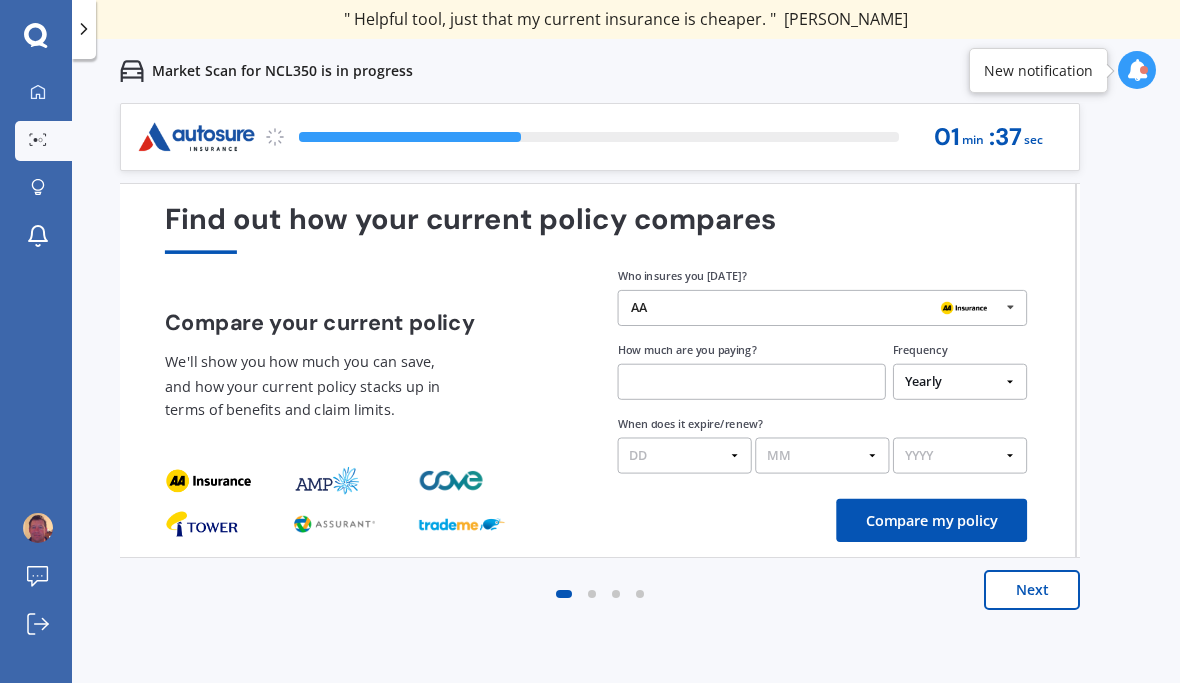 select on "05" 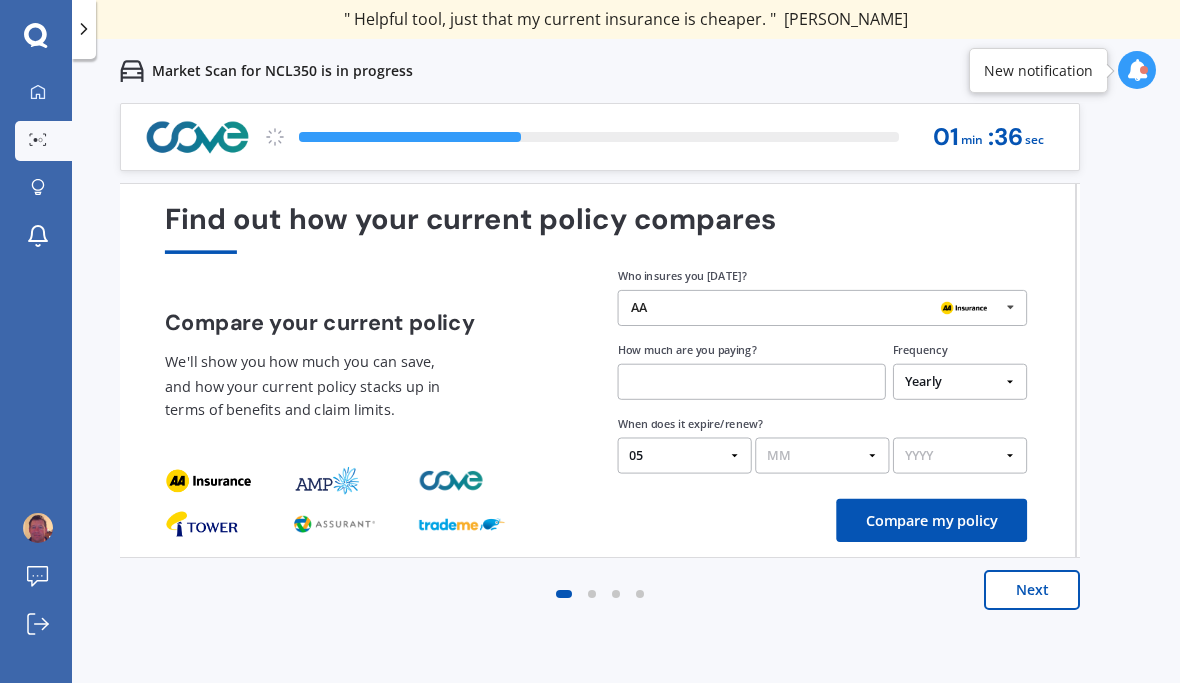 click on "MM 01 02 03 04 05 06 07 08 09 10 11 12" at bounding box center (822, 457) 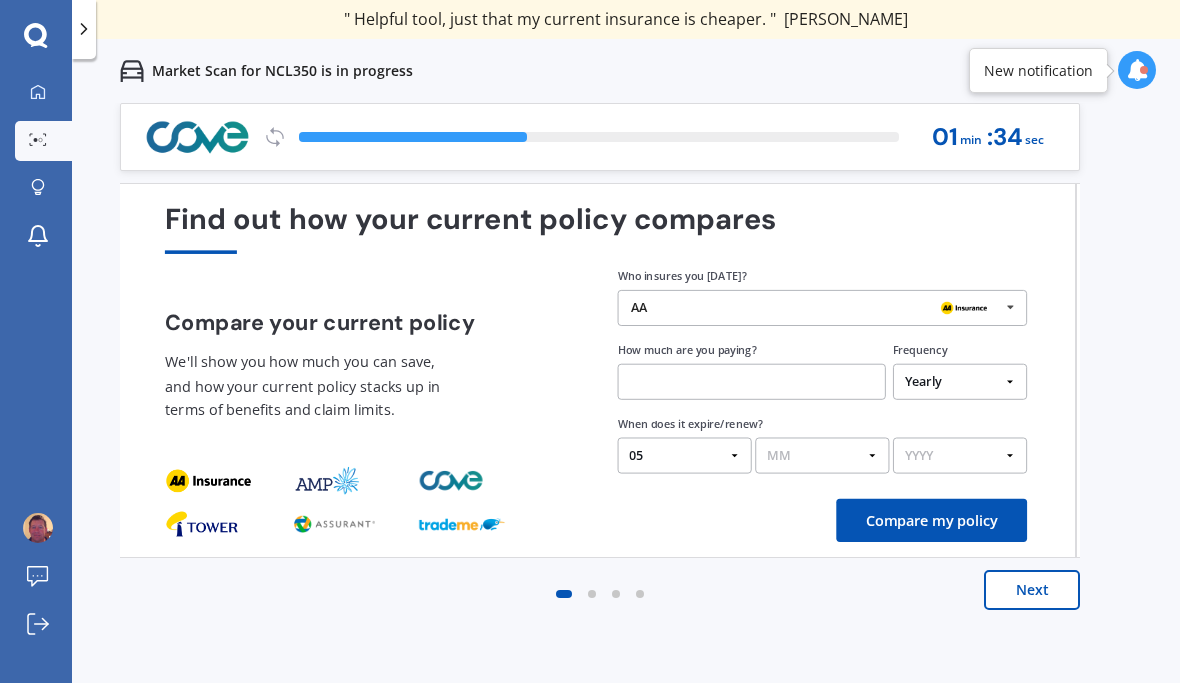 select on "08" 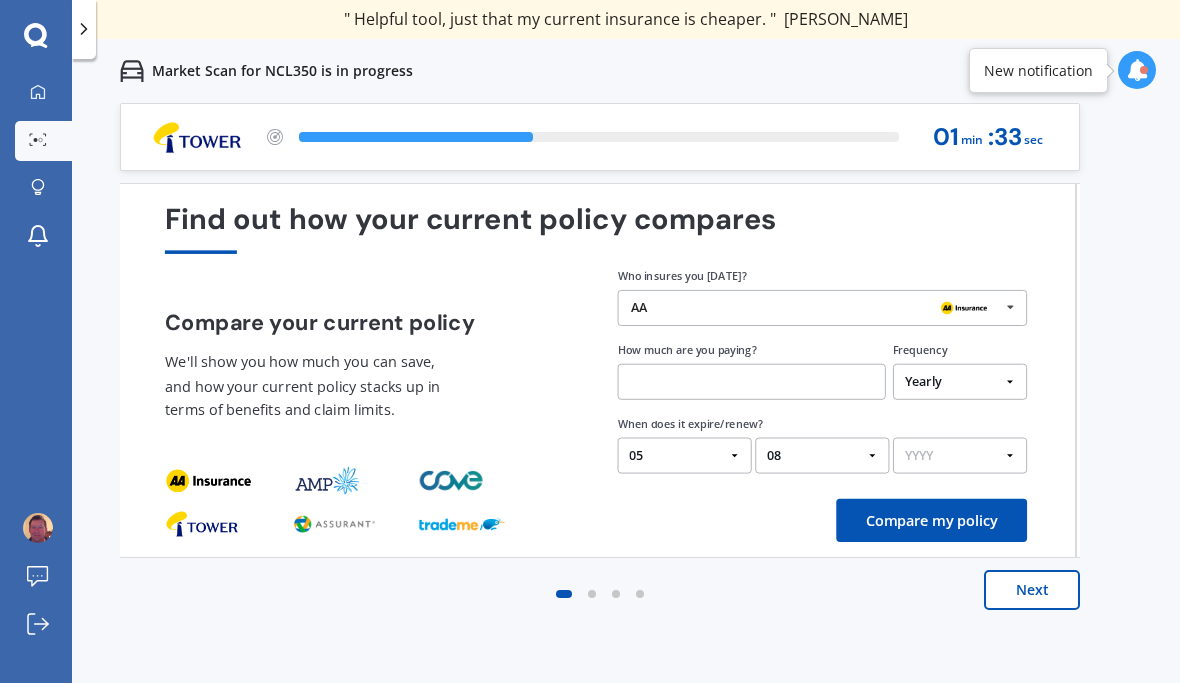 click on "YYYY 2026 2025 2024" at bounding box center (960, 457) 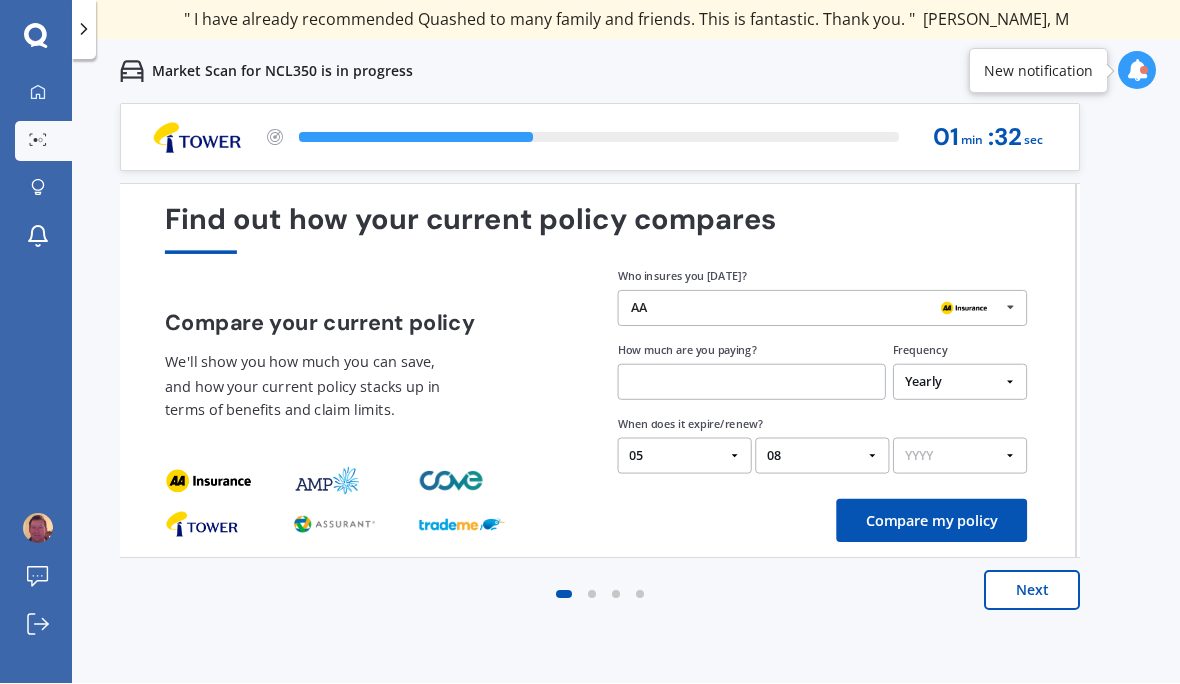 select on "2025" 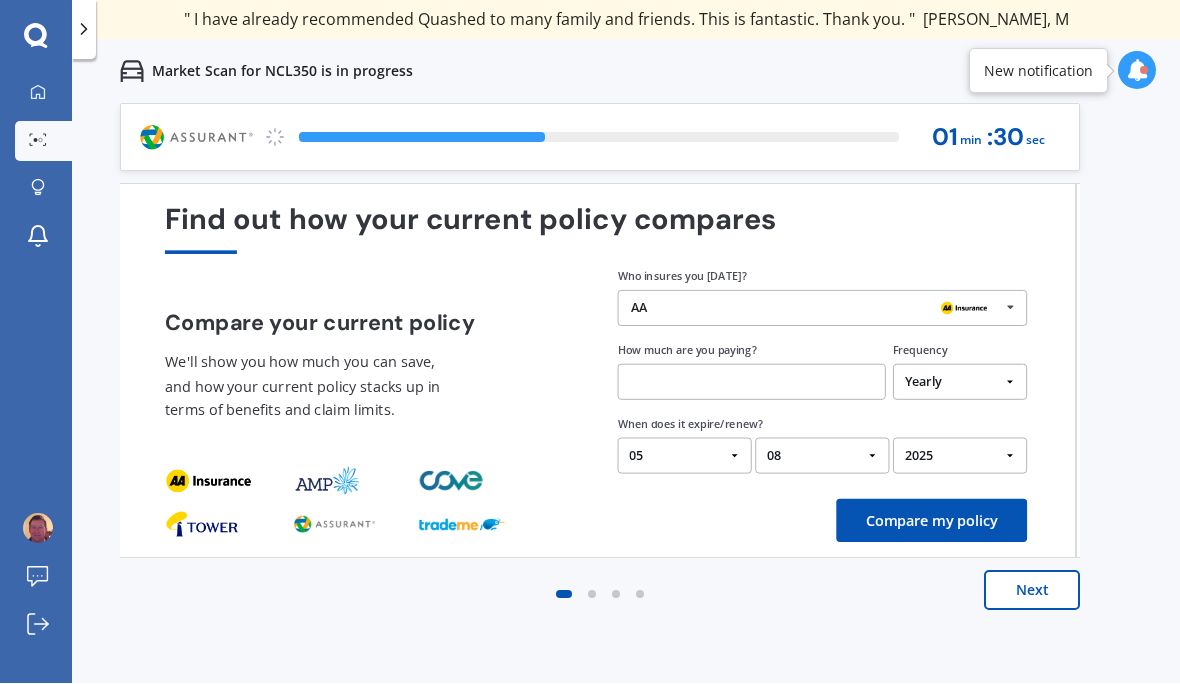 click at bounding box center (752, 383) 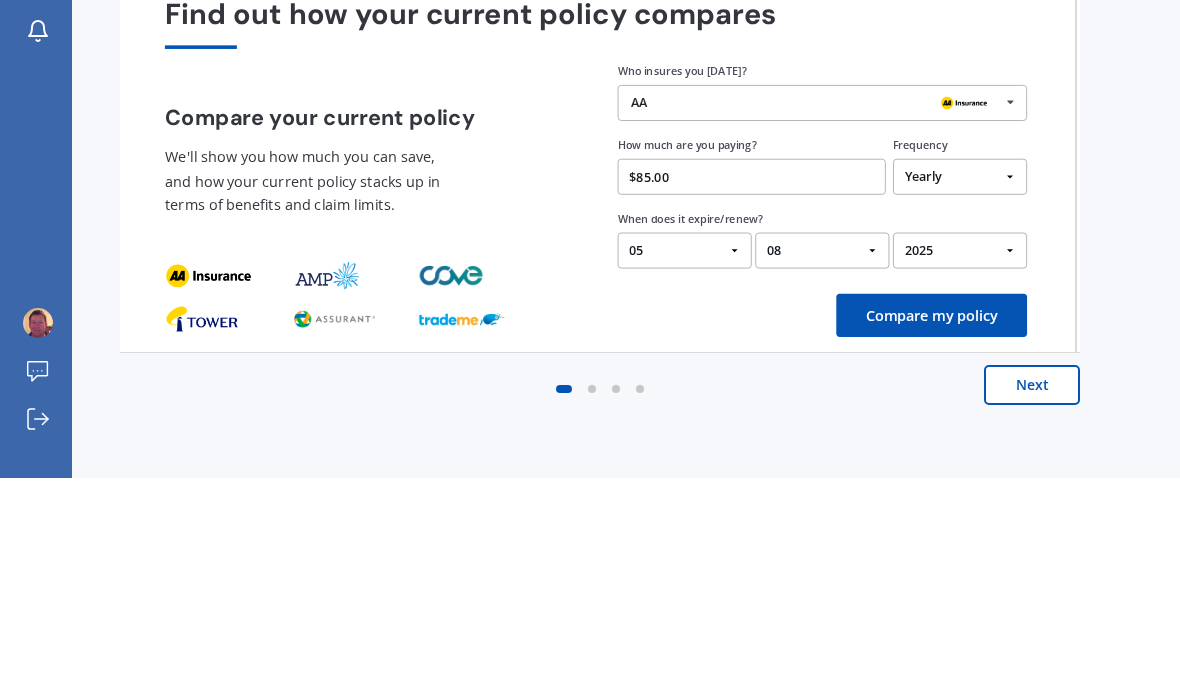 type on "$85.00" 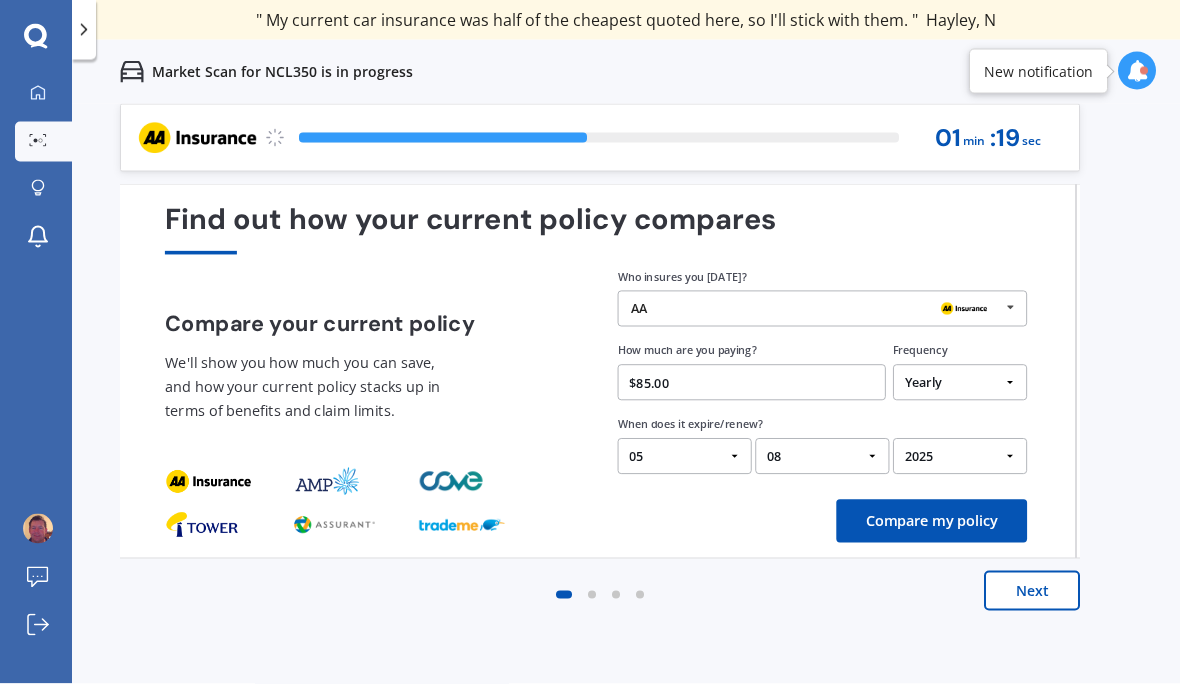 select on "Monthly" 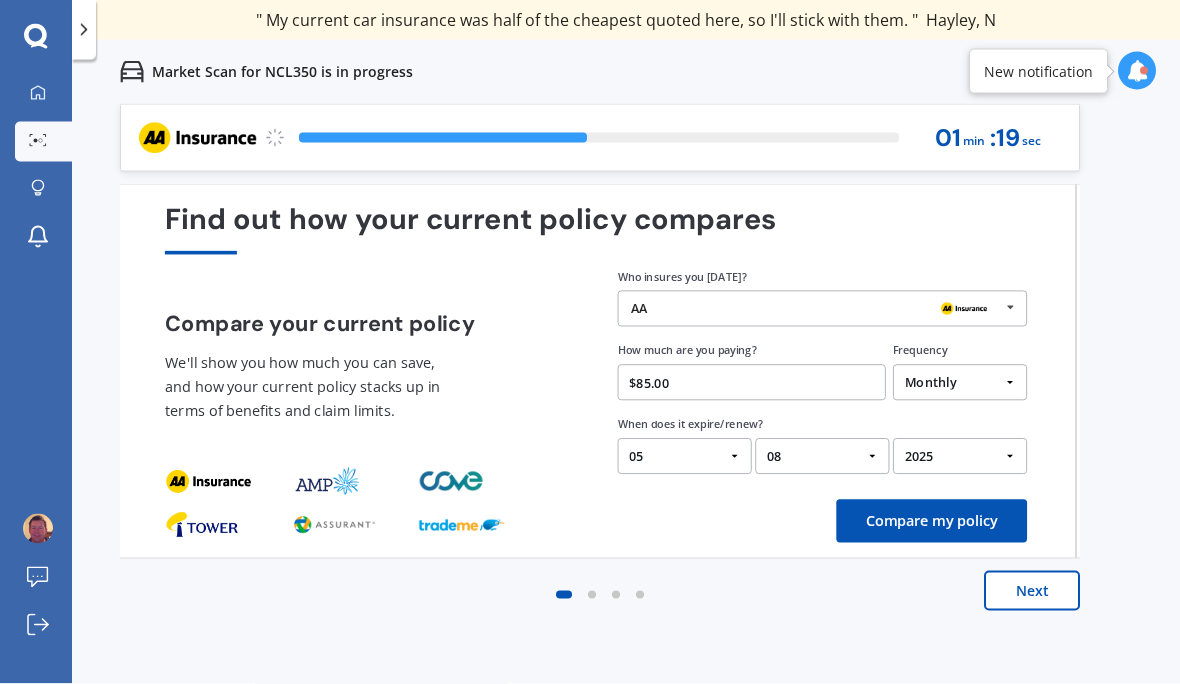 scroll, scrollTop: 0, scrollLeft: 0, axis: both 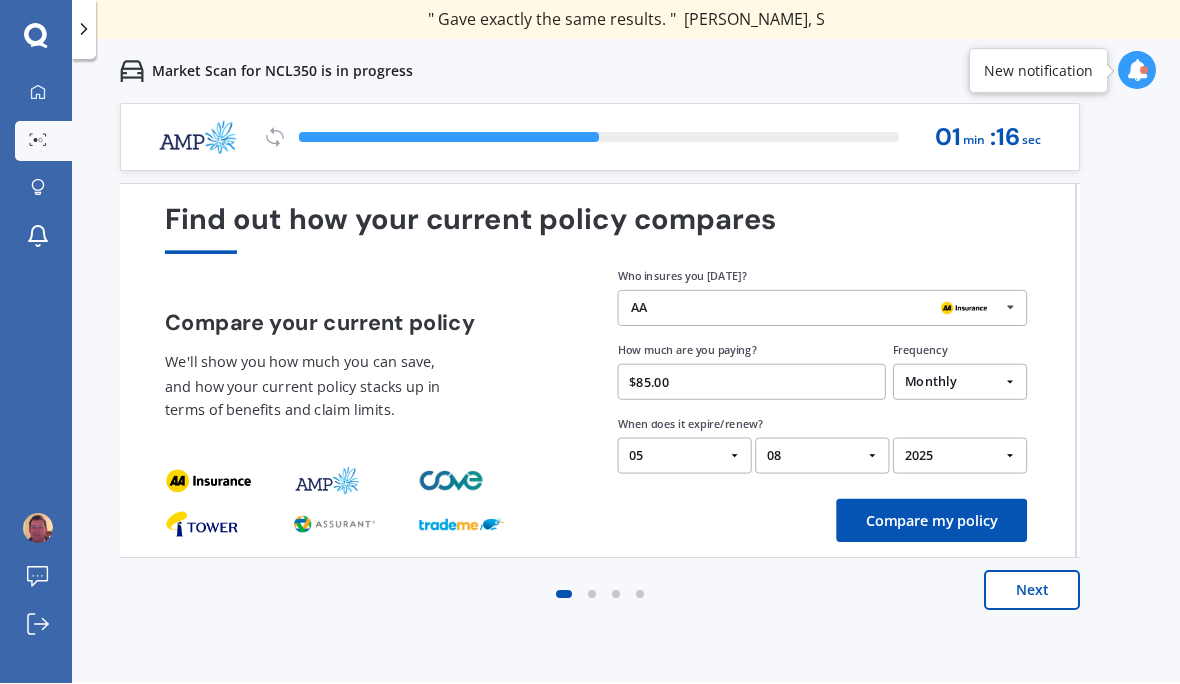click at bounding box center [1010, 308] 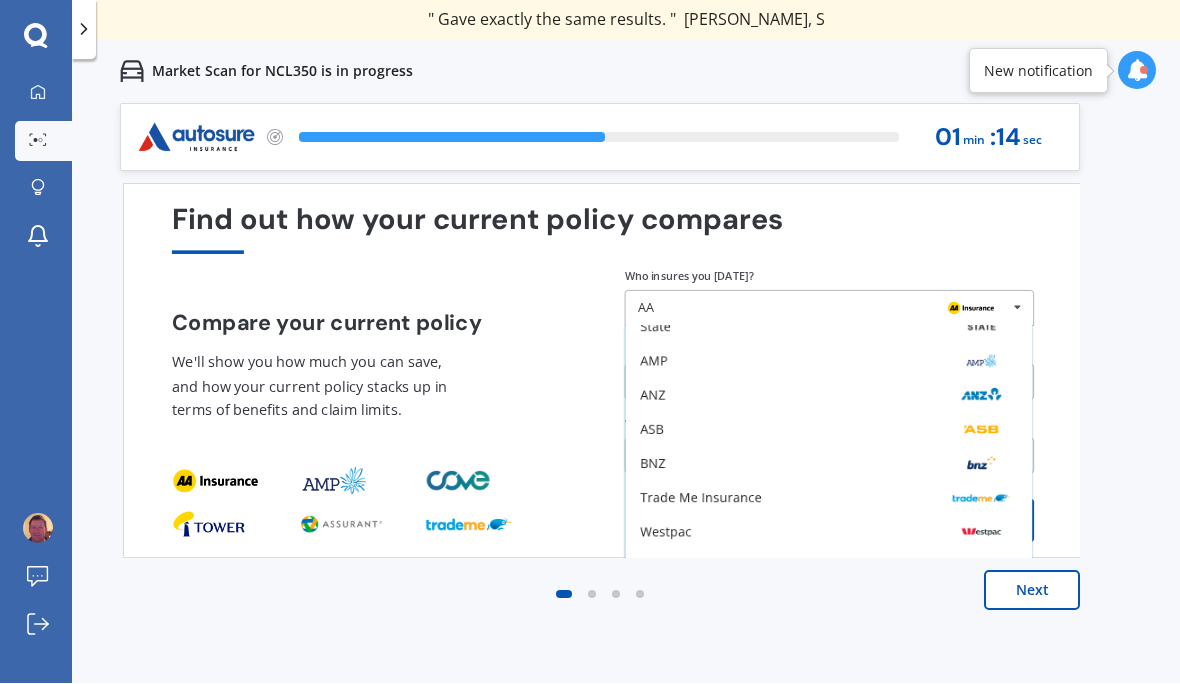 scroll, scrollTop: 131, scrollLeft: 0, axis: vertical 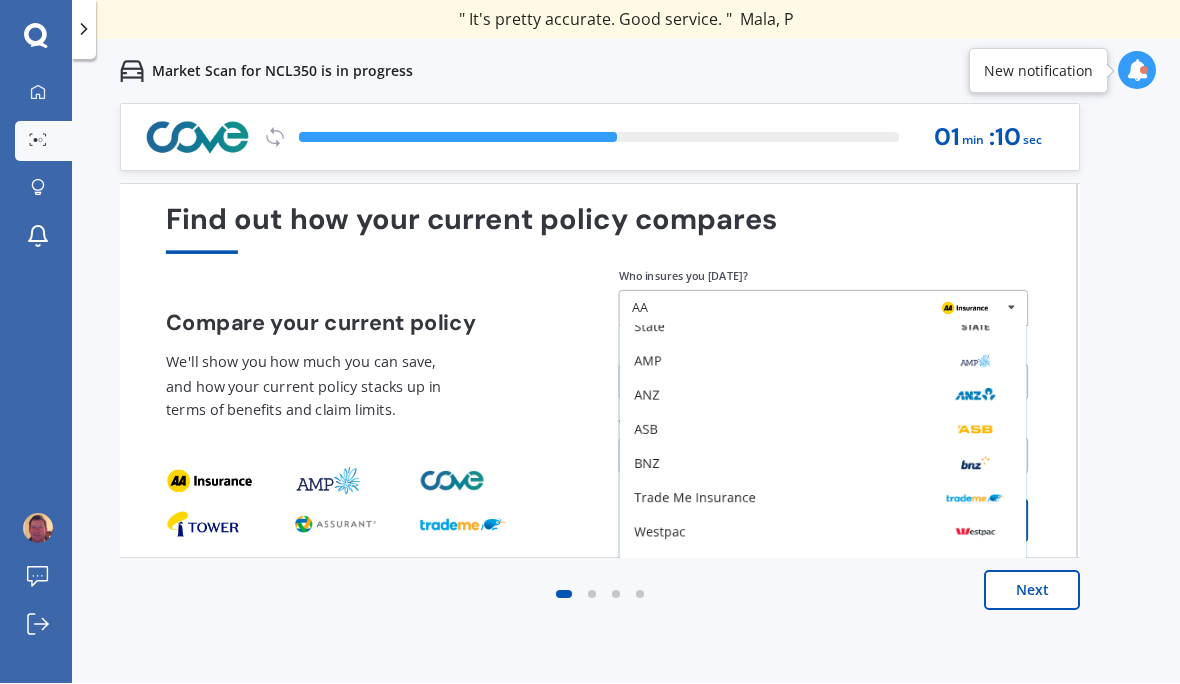 click on "Westpac" at bounding box center [822, 533] 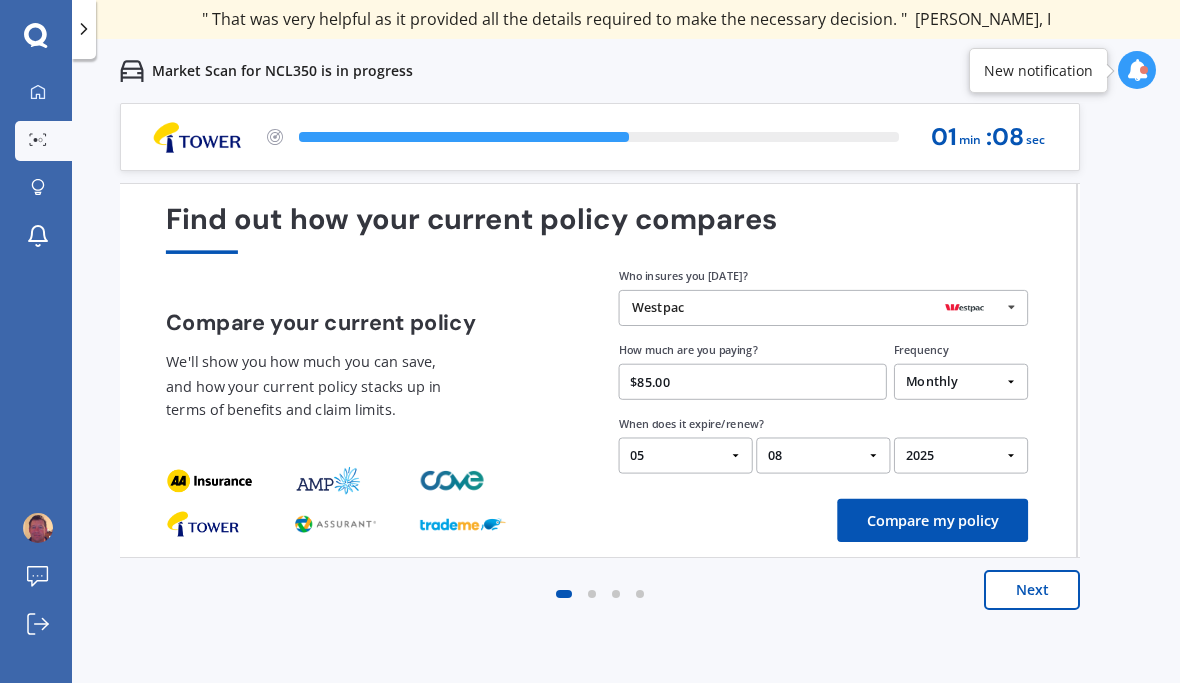 click on "Westpac" at bounding box center [816, 309] 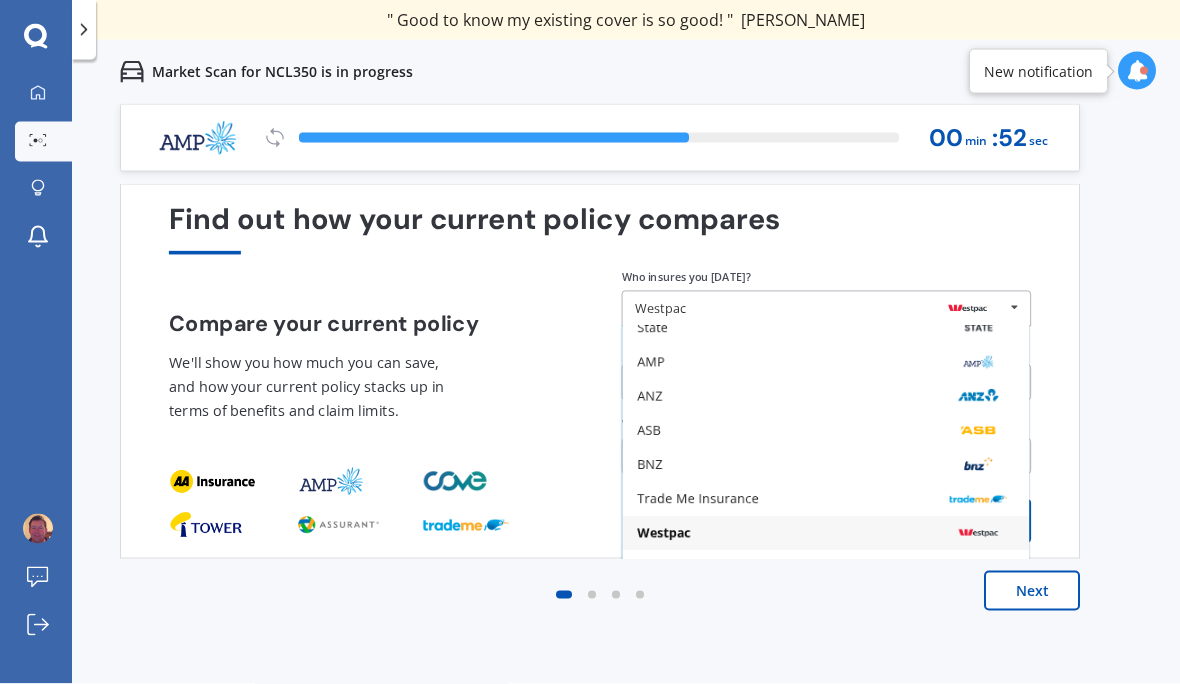 scroll, scrollTop: 0, scrollLeft: 0, axis: both 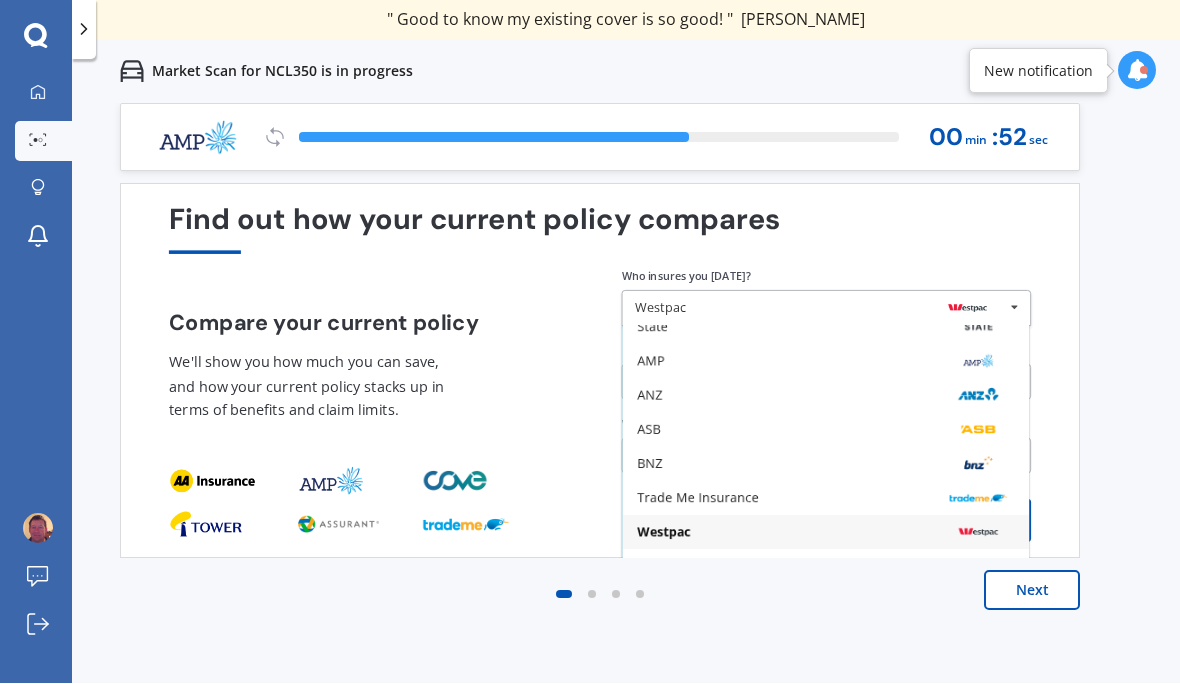 click on "Next" at bounding box center (1032, 591) 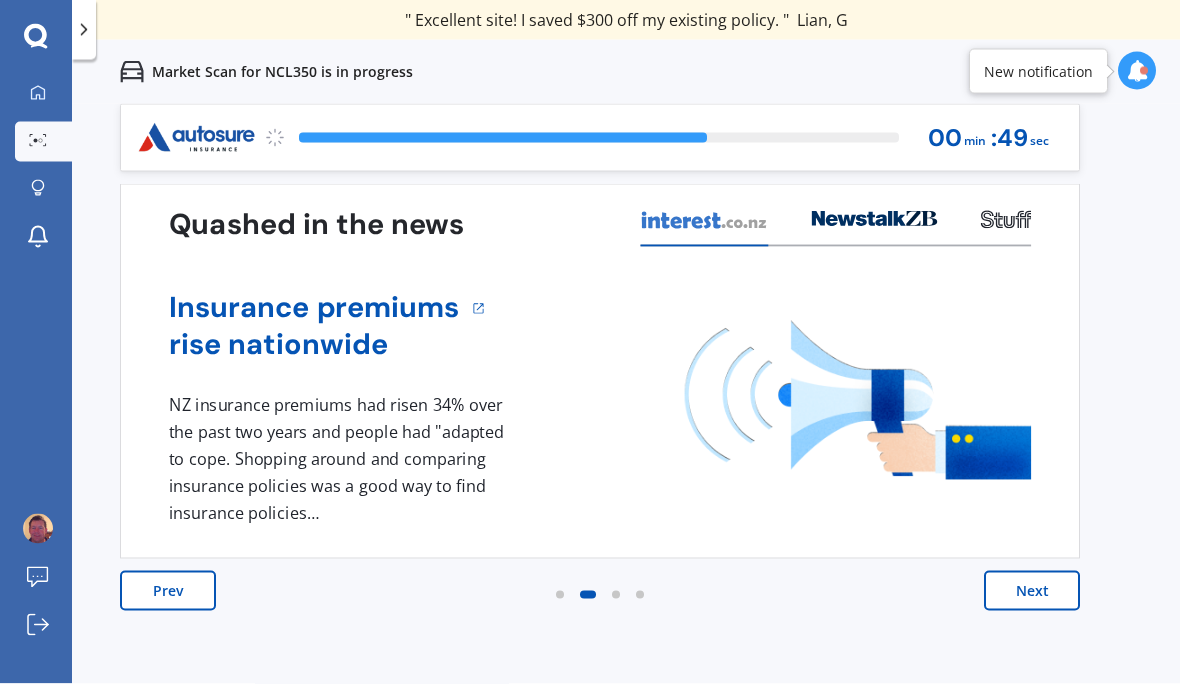scroll, scrollTop: 0, scrollLeft: 0, axis: both 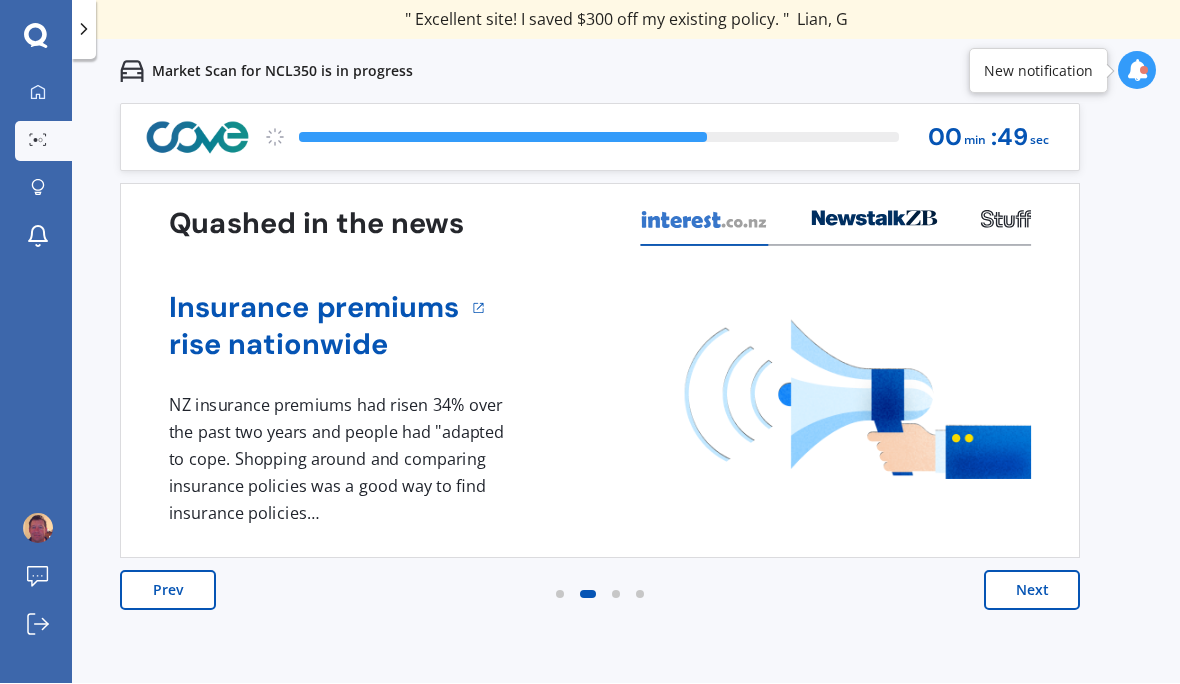 click on "Next" at bounding box center [1032, 591] 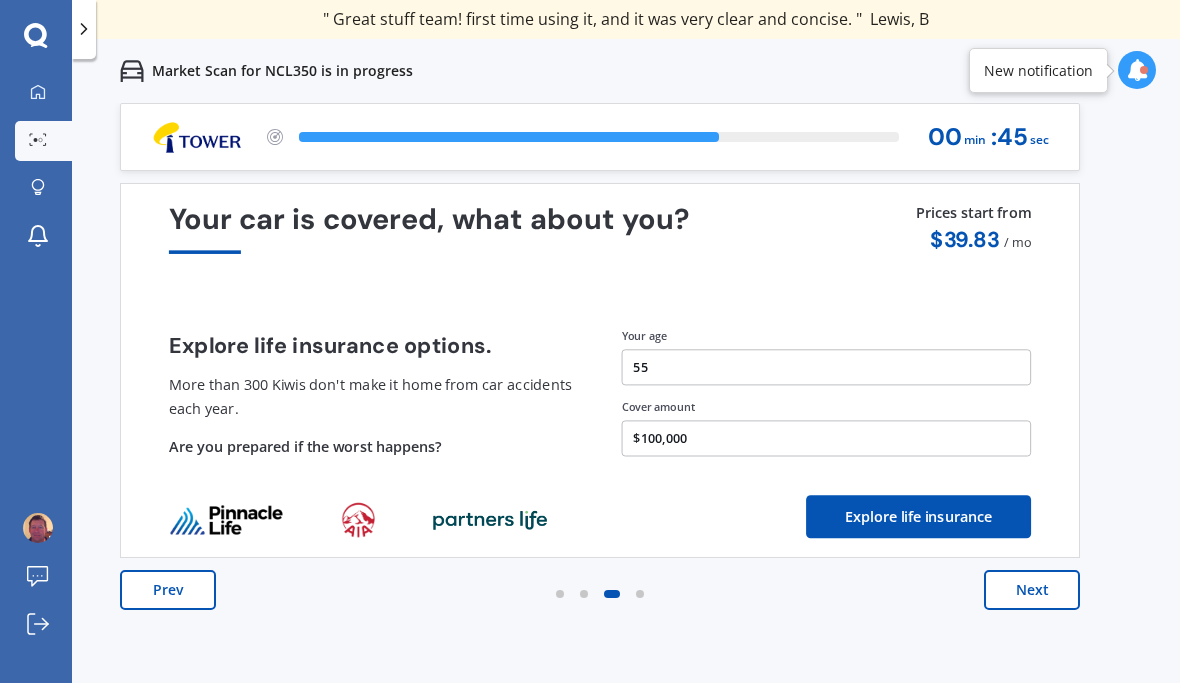 click on "Next" at bounding box center [1032, 591] 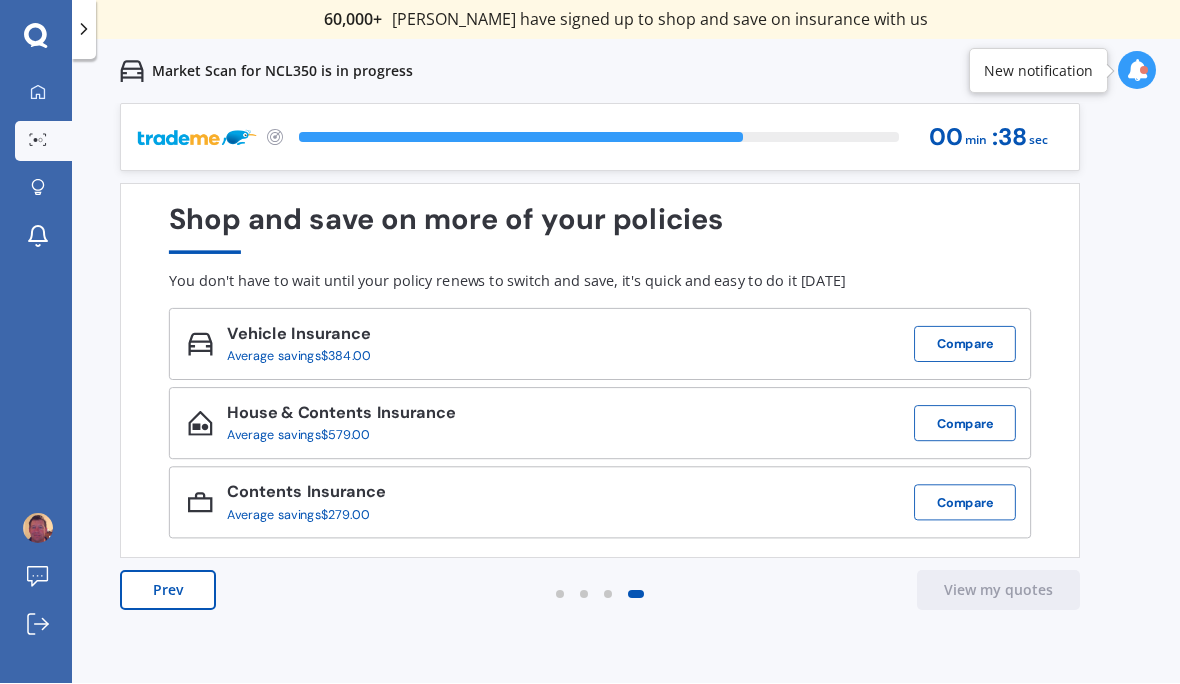 click on "View my quotes" at bounding box center (998, 591) 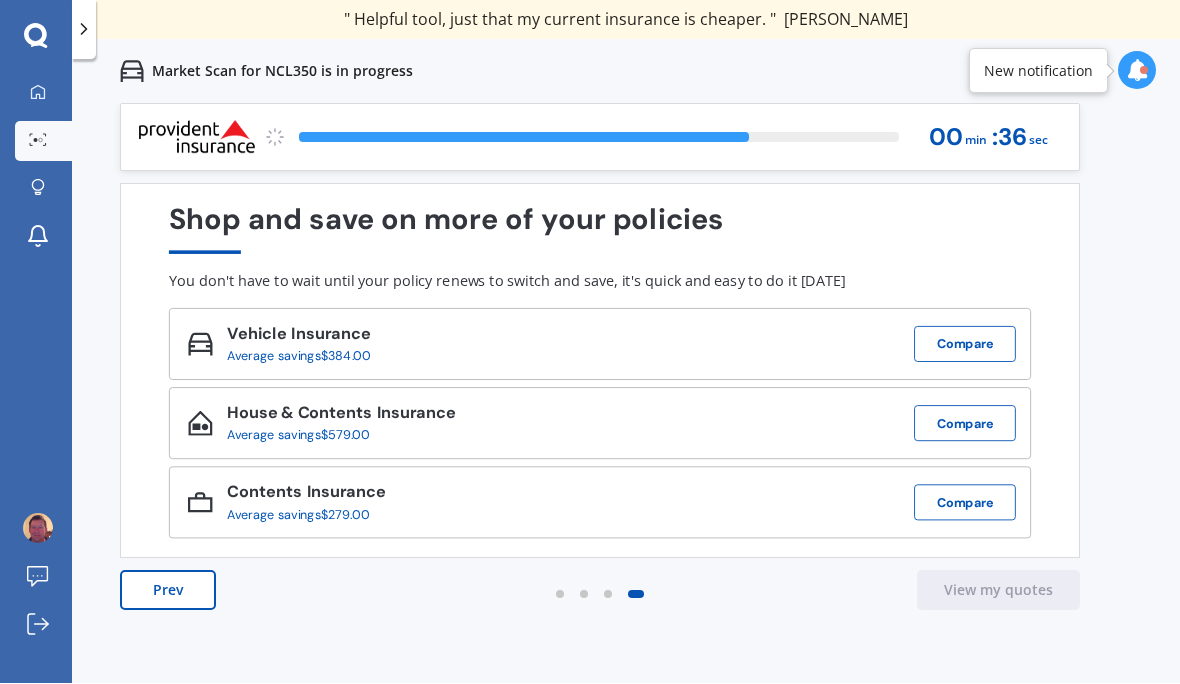 click on "View my quotes" at bounding box center [998, 591] 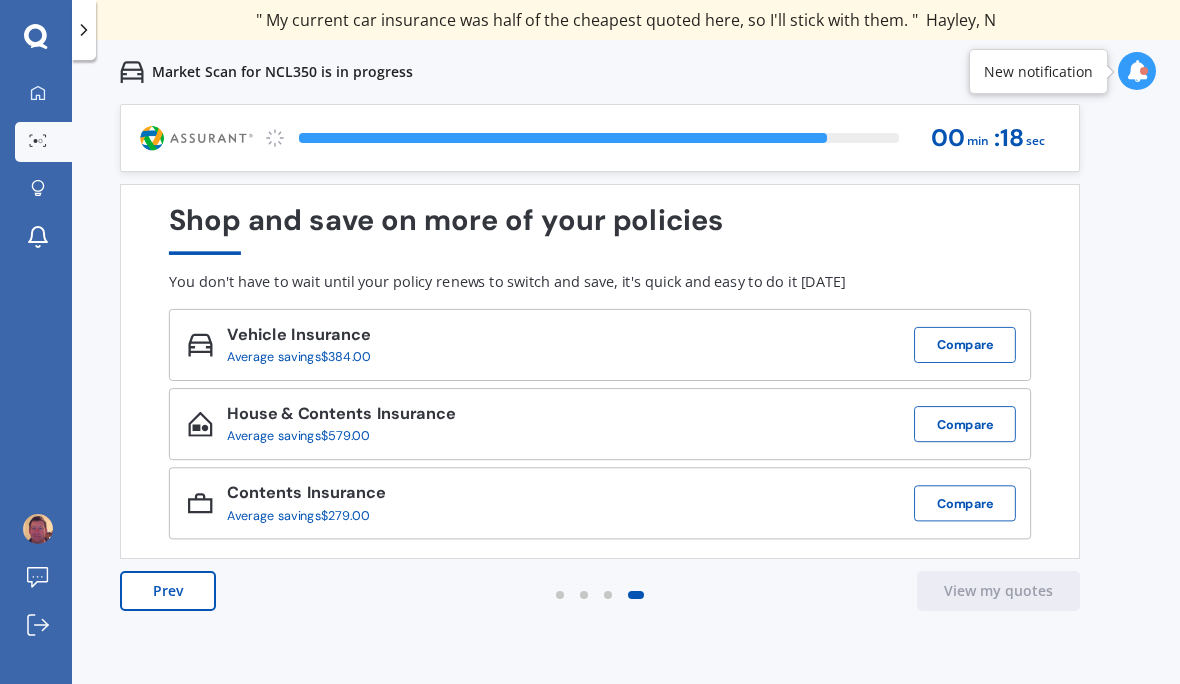 scroll, scrollTop: 0, scrollLeft: 0, axis: both 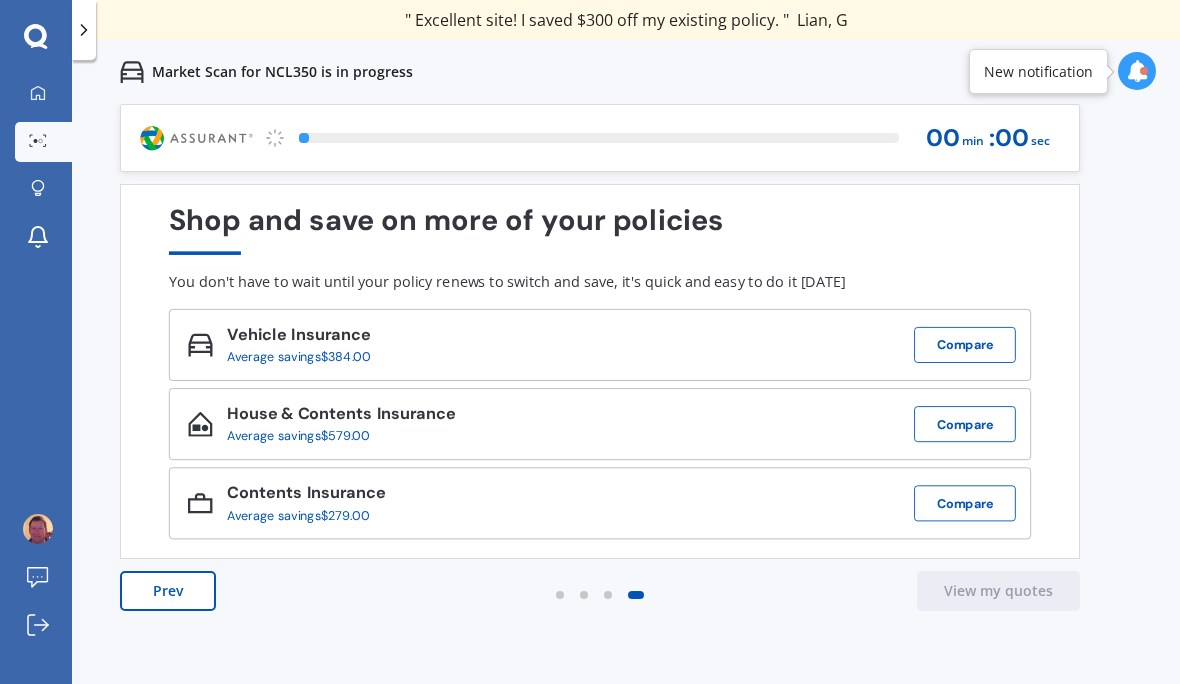 click on "View my quotes" at bounding box center [998, 591] 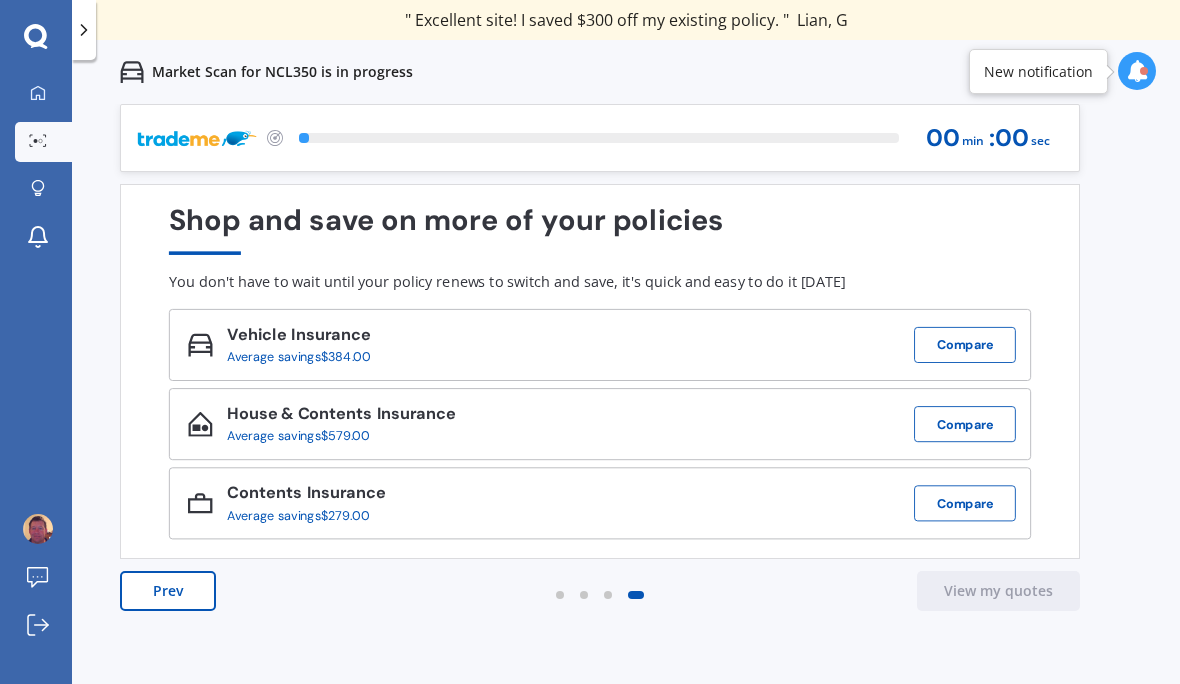 click on "View my quotes" at bounding box center (998, 591) 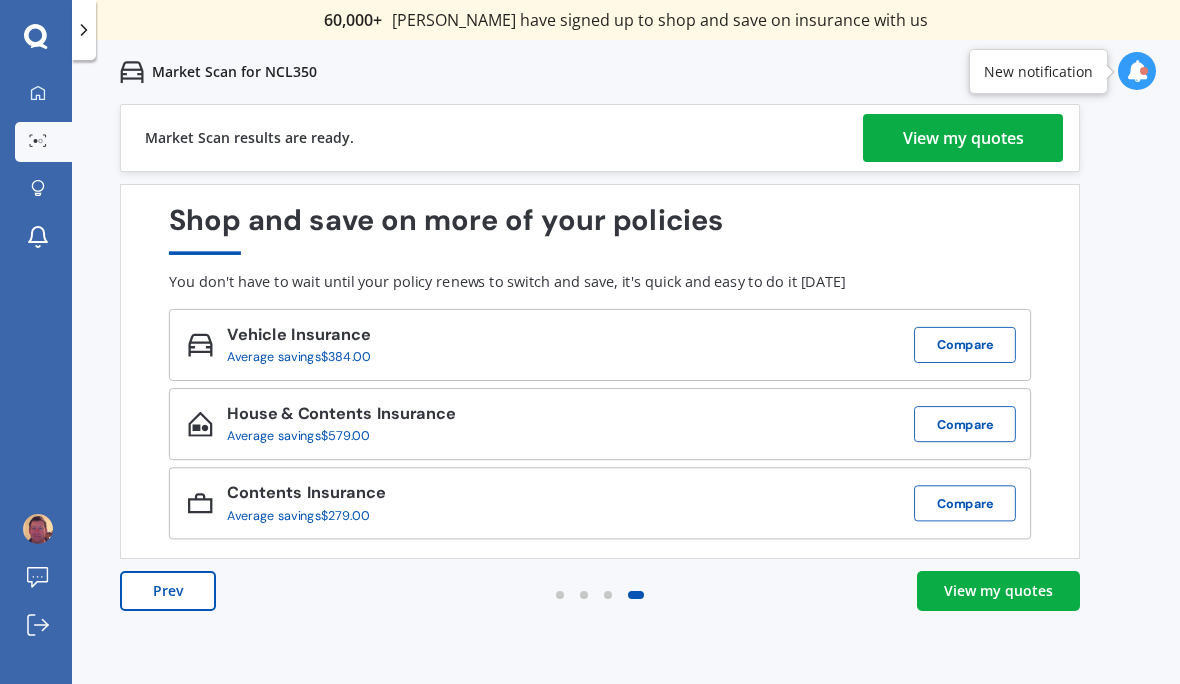 click on "View my quotes" at bounding box center (963, 138) 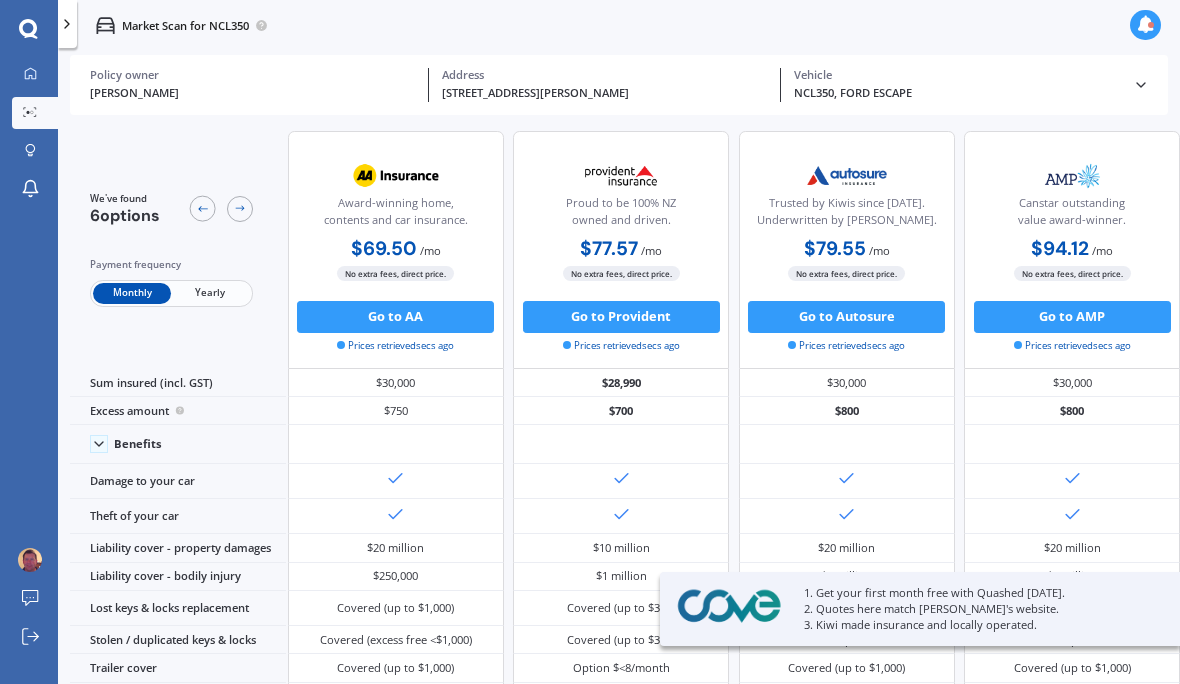 scroll, scrollTop: 3, scrollLeft: 562, axis: both 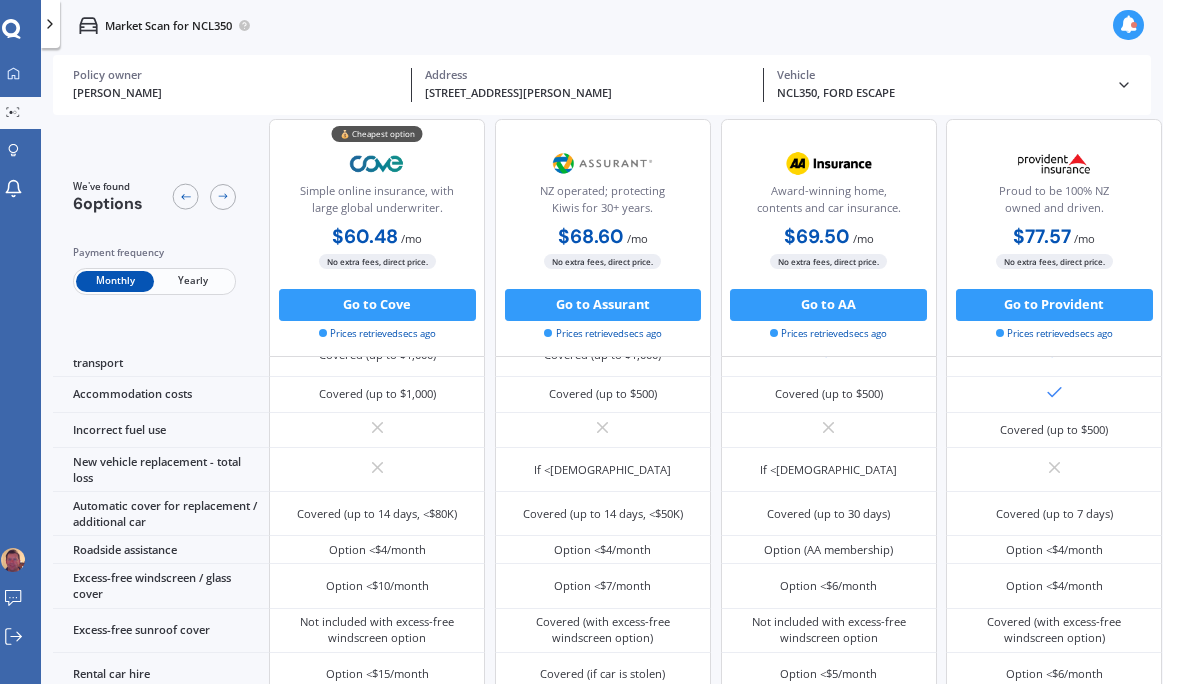 click on "Covered (up to $500)" at bounding box center [604, 394] 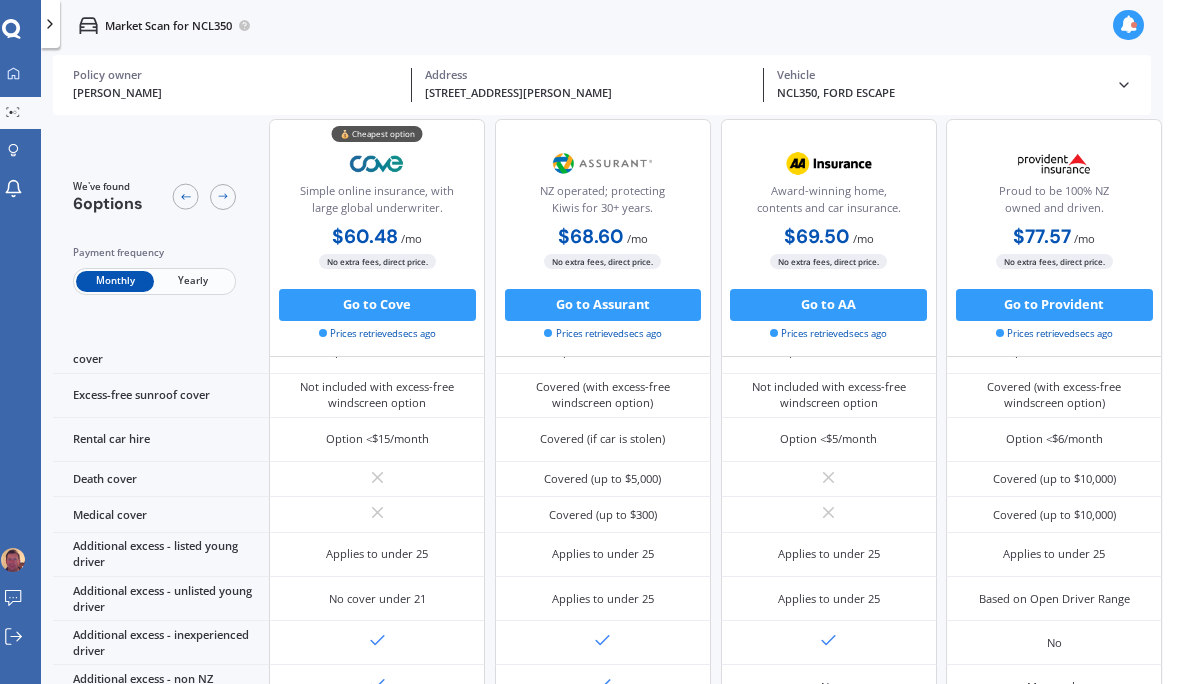 scroll, scrollTop: 780, scrollLeft: 0, axis: vertical 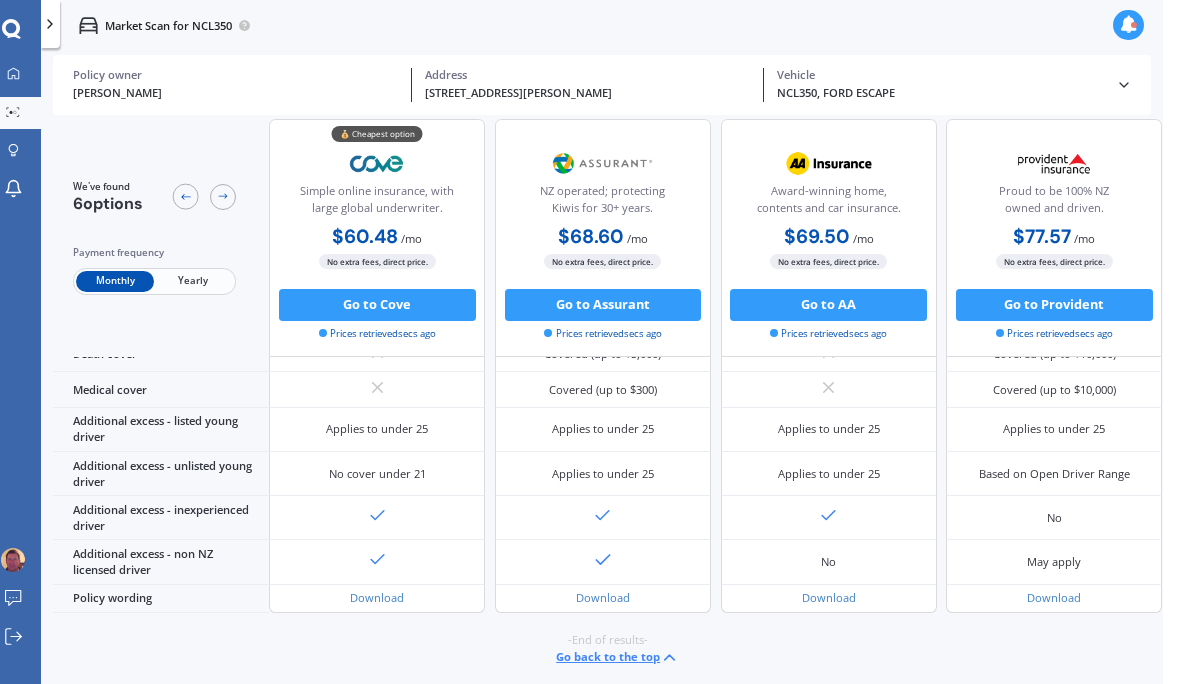 click on "Option <$10/month" at bounding box center (377, 226) 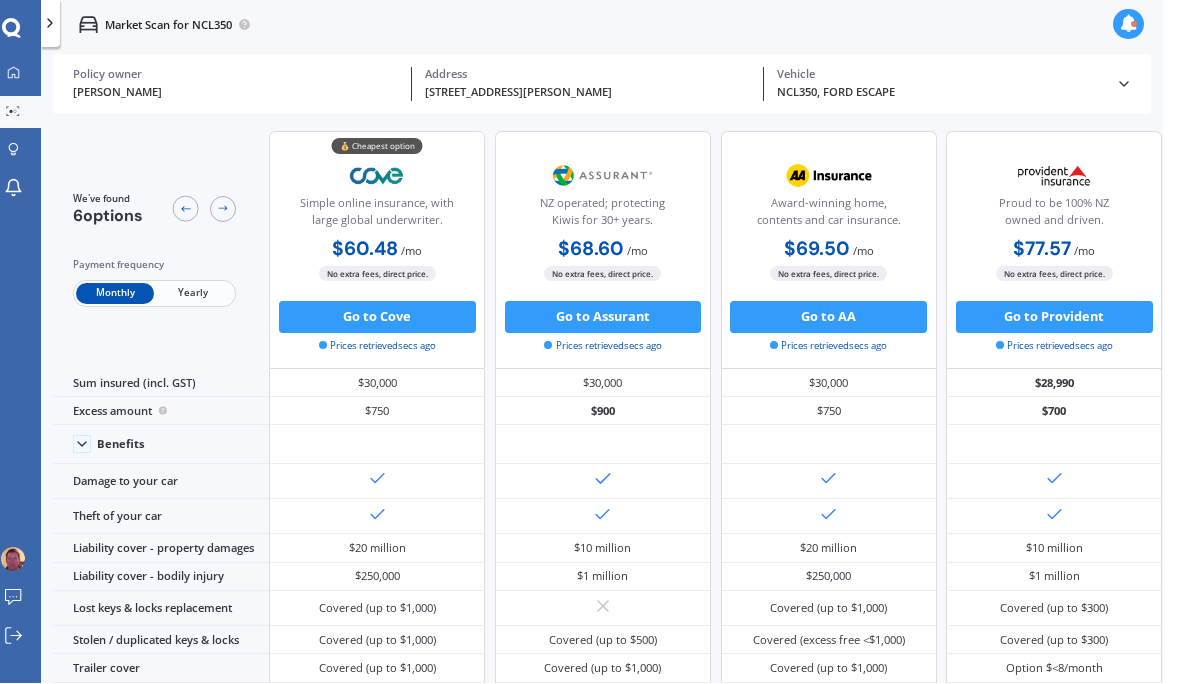 click on "Go to Cove" at bounding box center [377, 318] 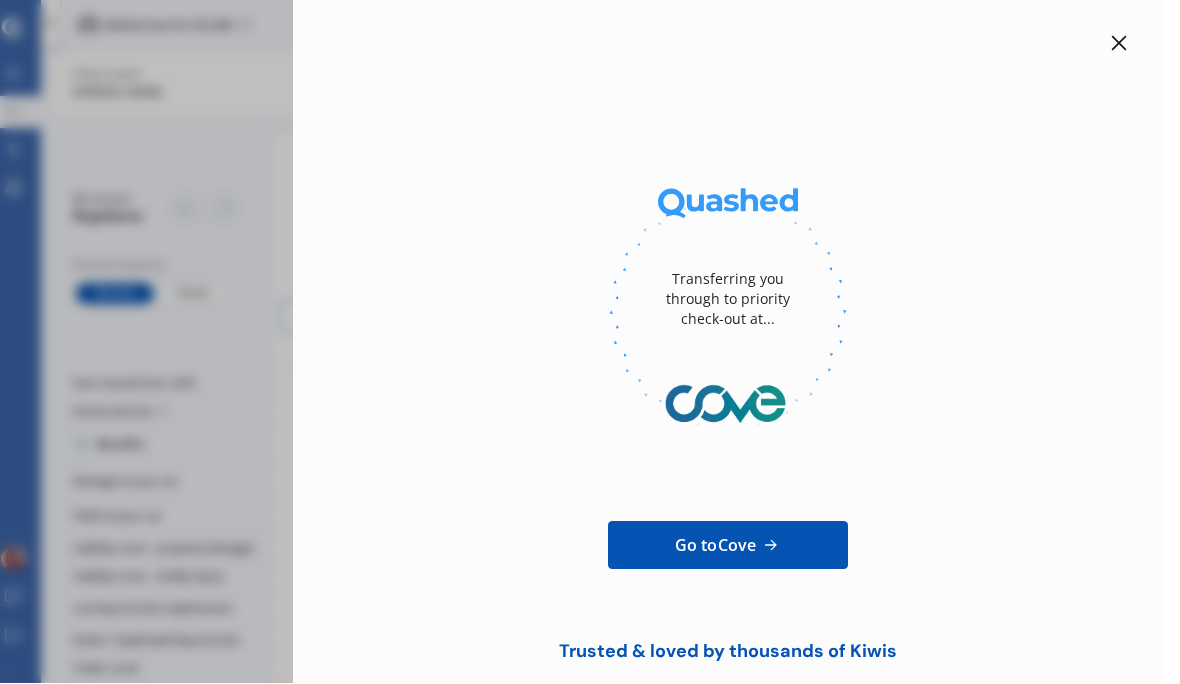 click on "Go to  Cove" at bounding box center (715, 546) 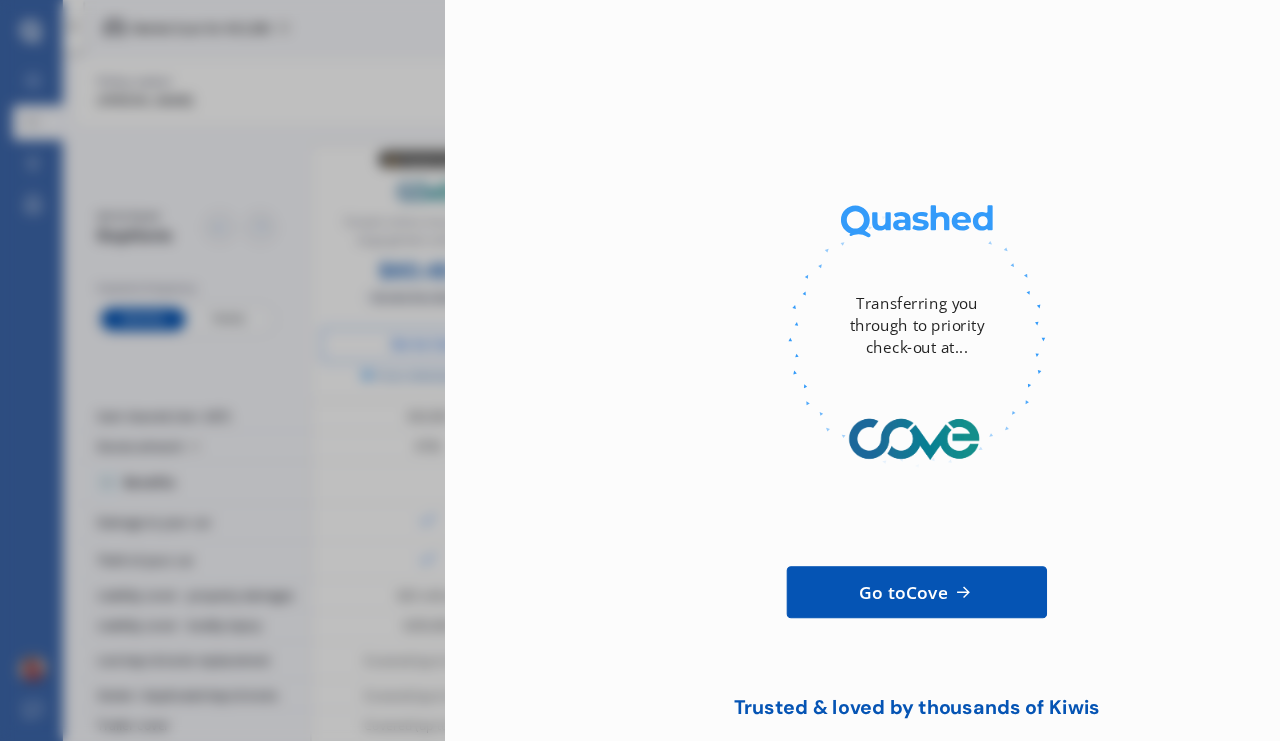 scroll, scrollTop: 0, scrollLeft: 0, axis: both 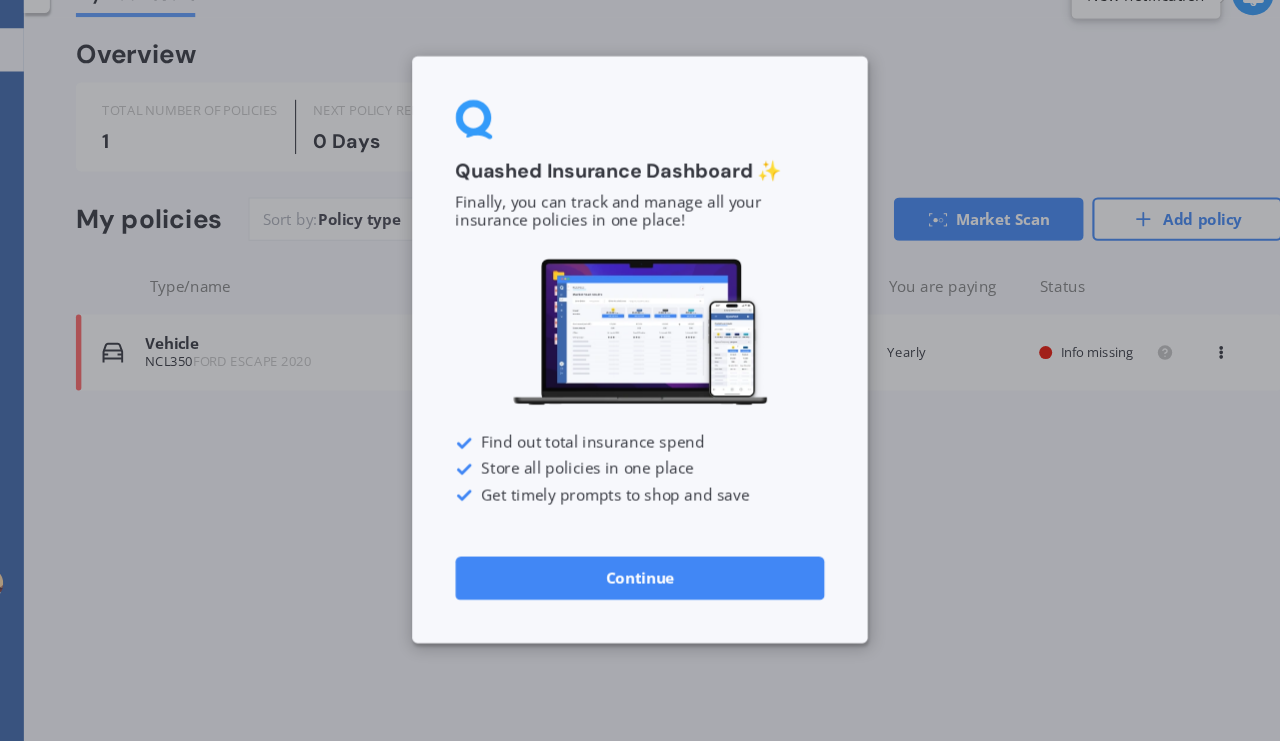 click on "Continue" at bounding box center (640, 581) 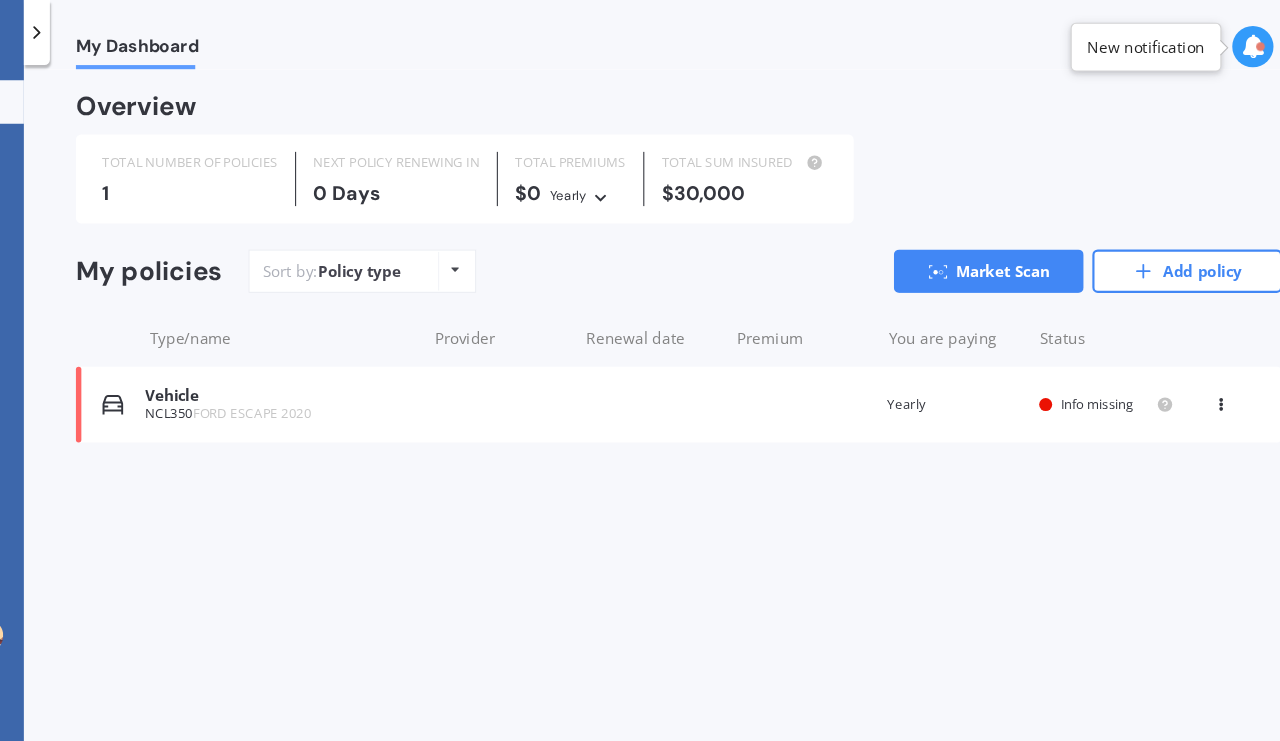 scroll, scrollTop: 0, scrollLeft: 0, axis: both 